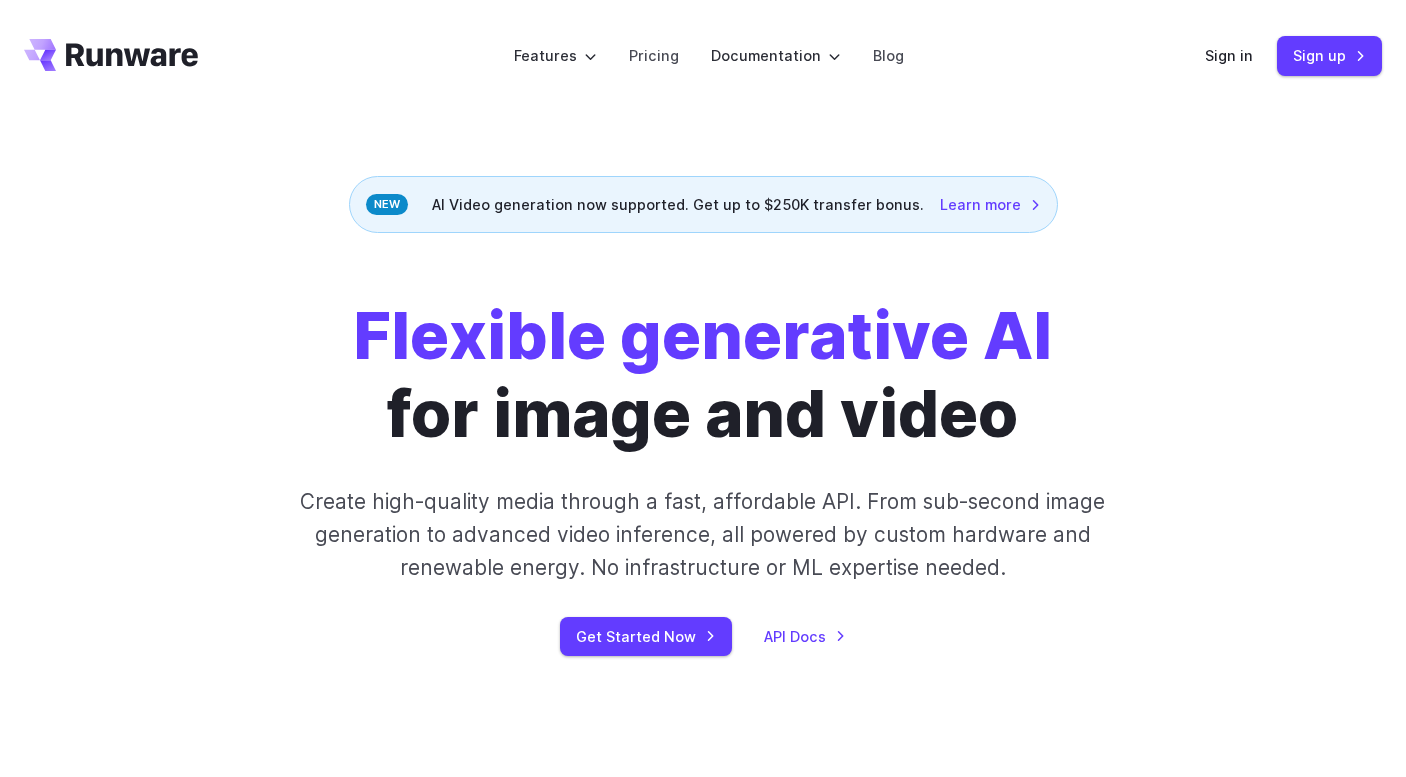 scroll, scrollTop: 0, scrollLeft: 0, axis: both 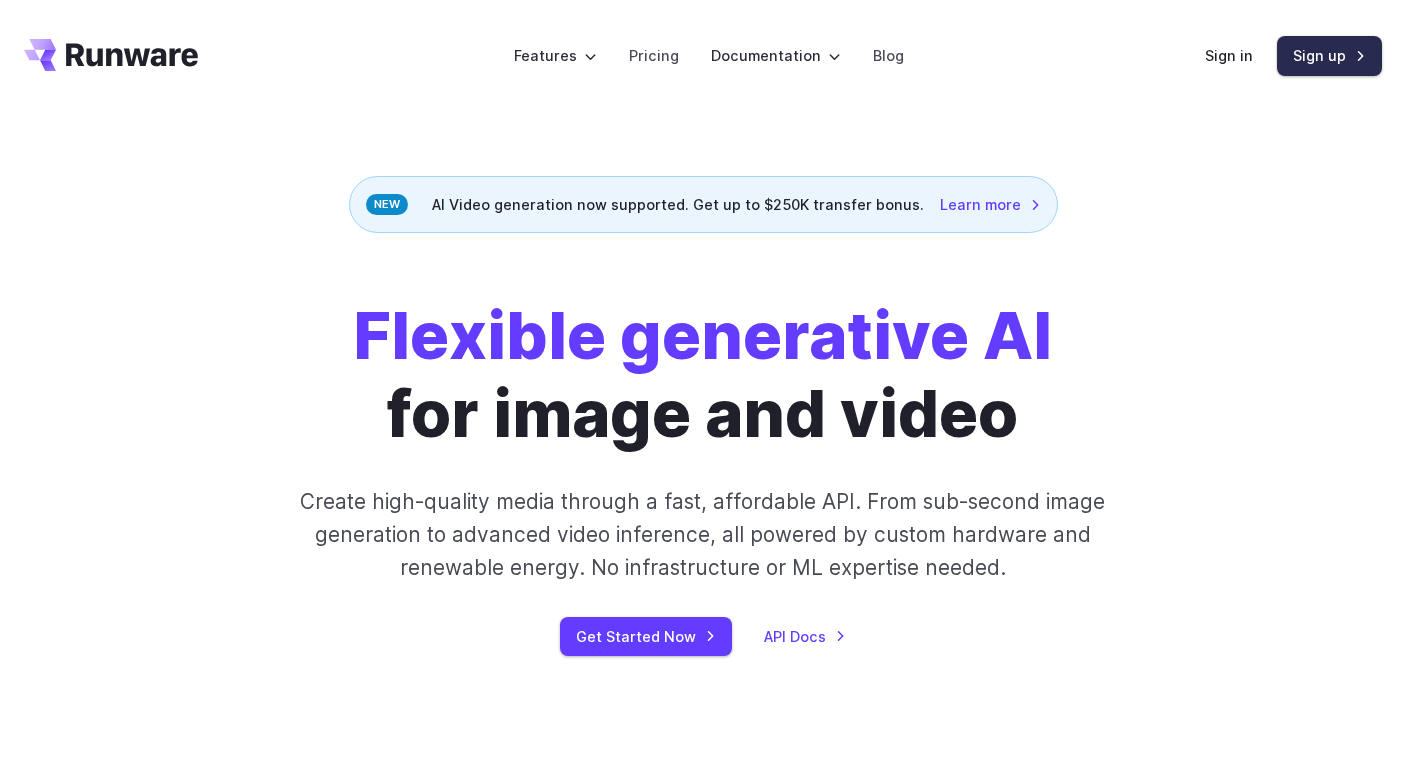 click on "Sign up" at bounding box center [1329, 55] 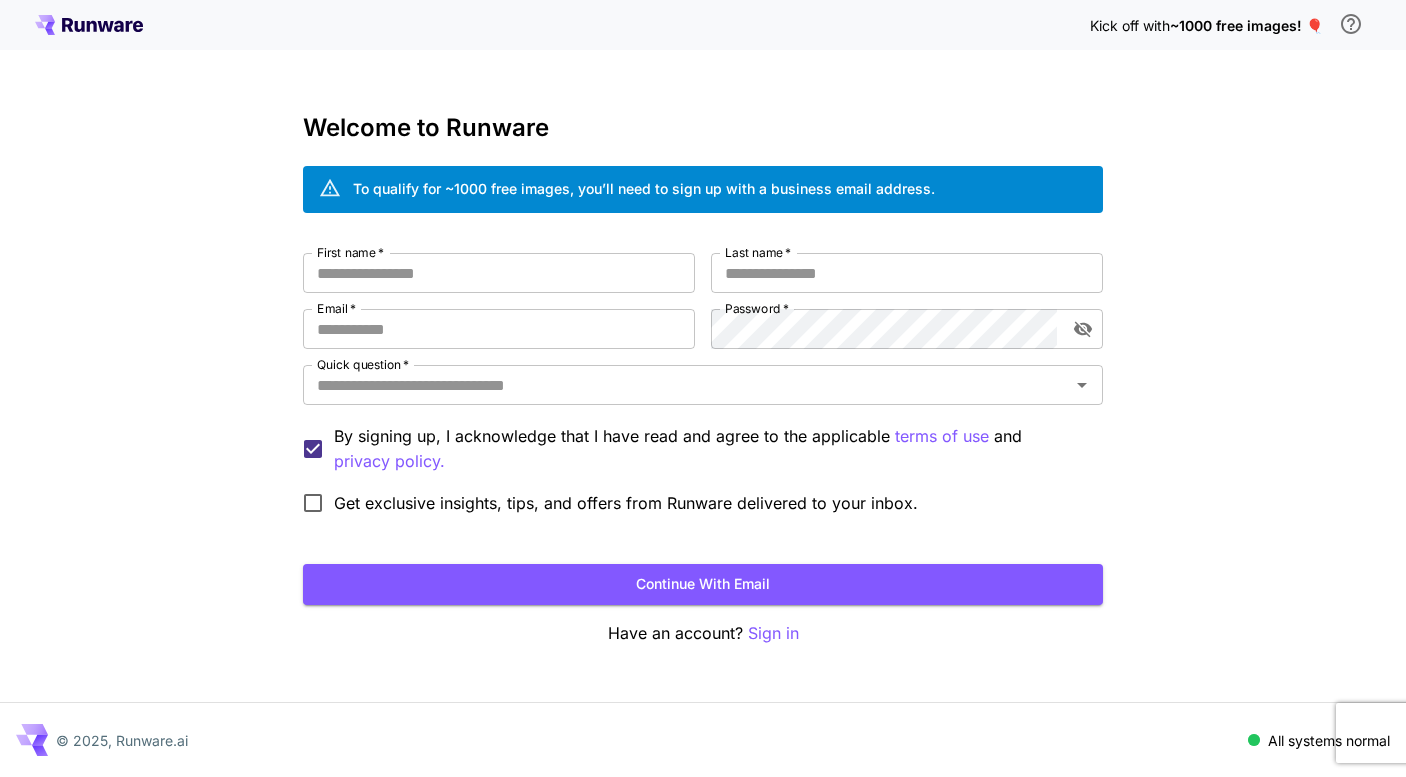 scroll, scrollTop: 0, scrollLeft: 0, axis: both 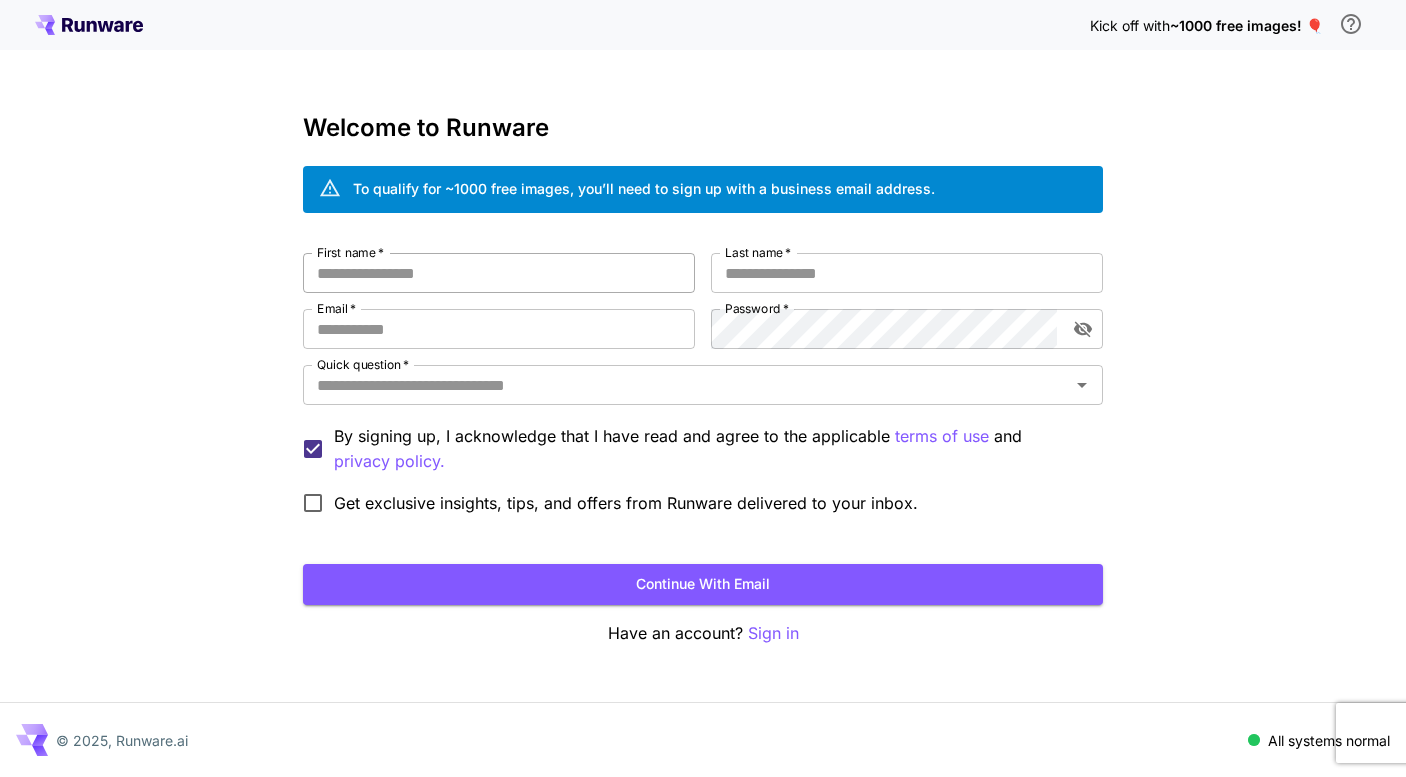 click on "First name   *" at bounding box center [499, 273] 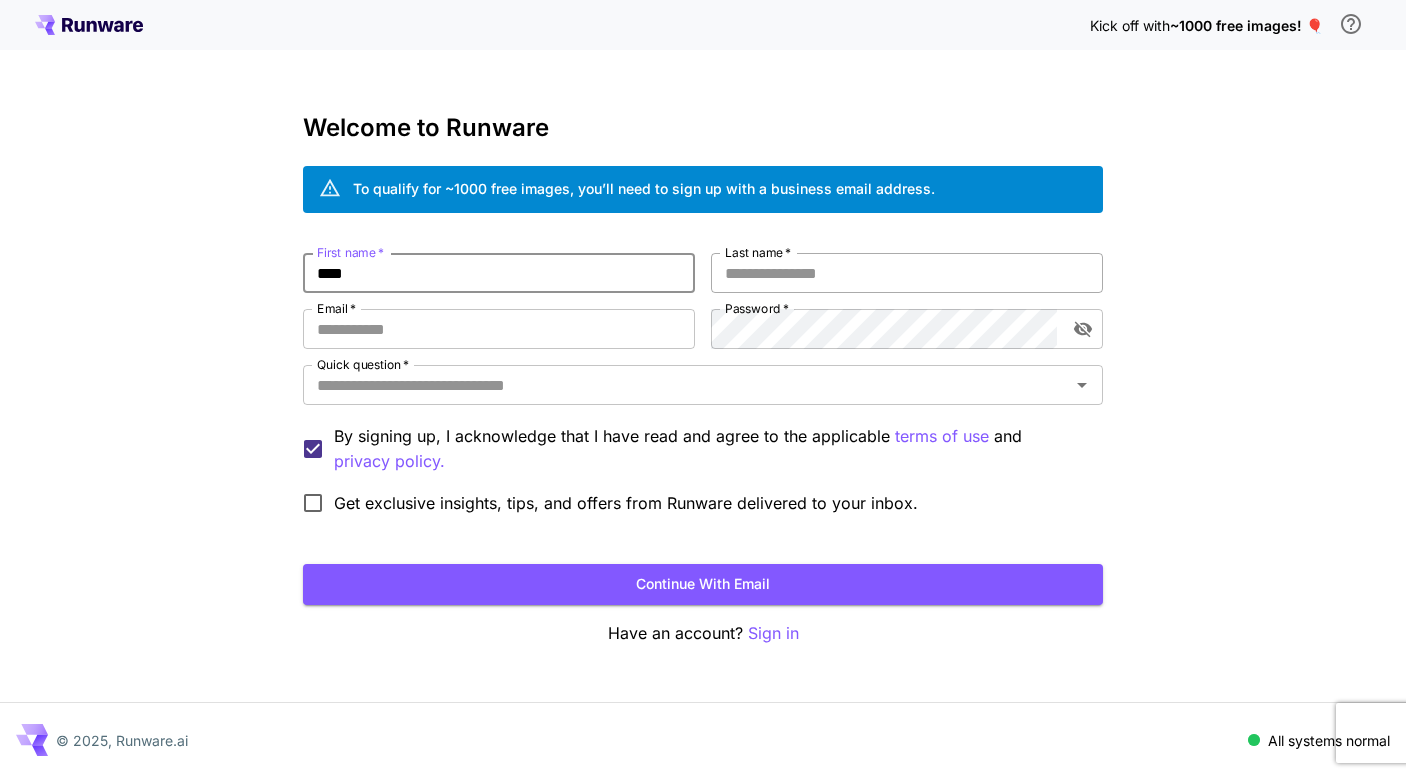 type on "****" 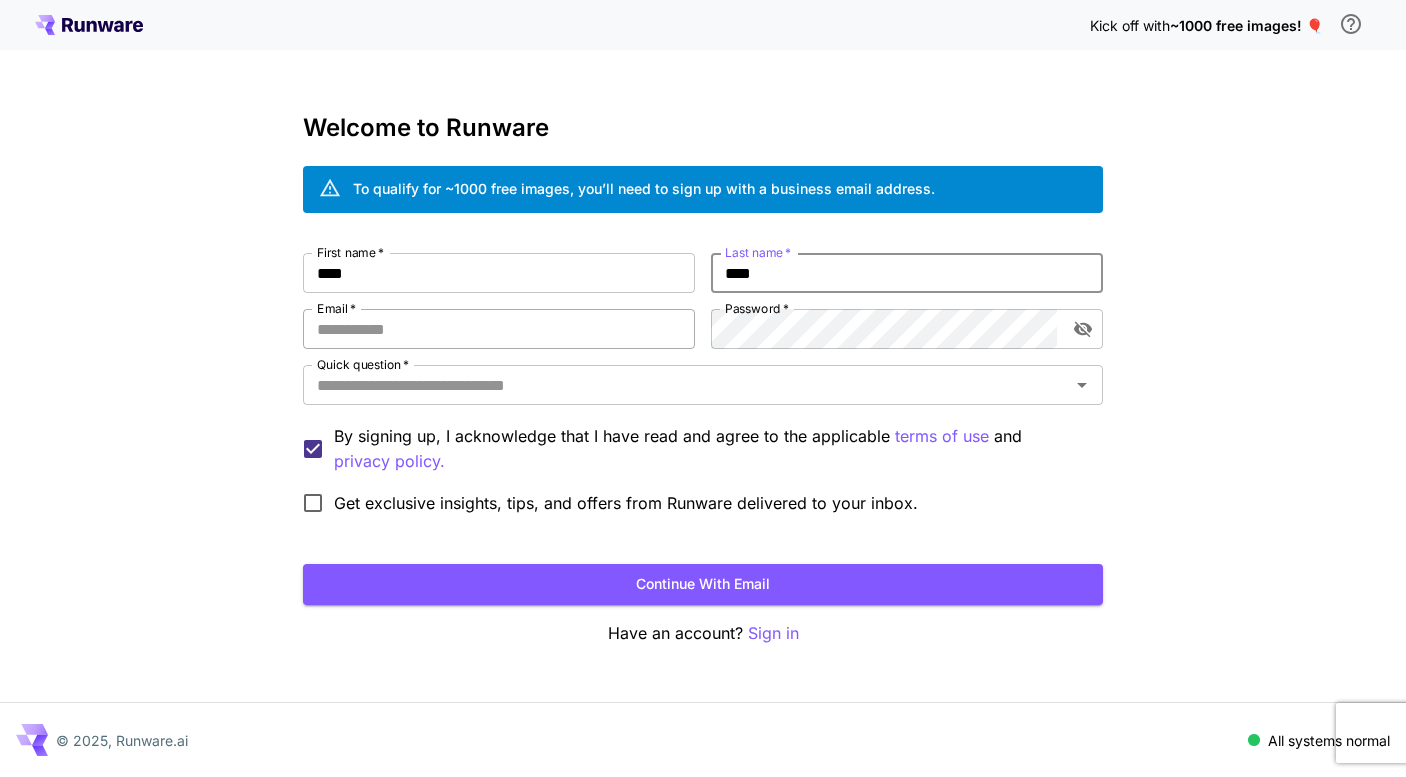 type on "****" 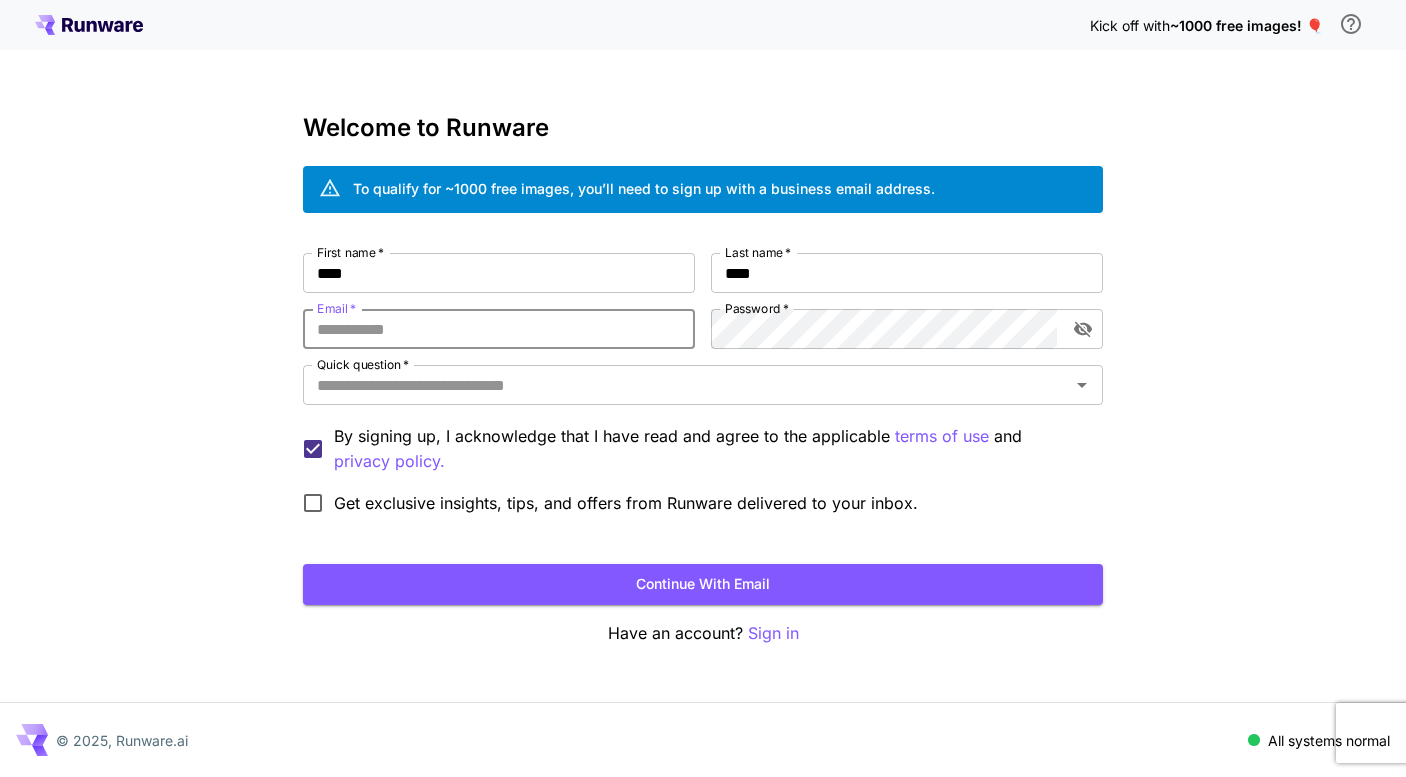 click on "Email   *" at bounding box center [499, 329] 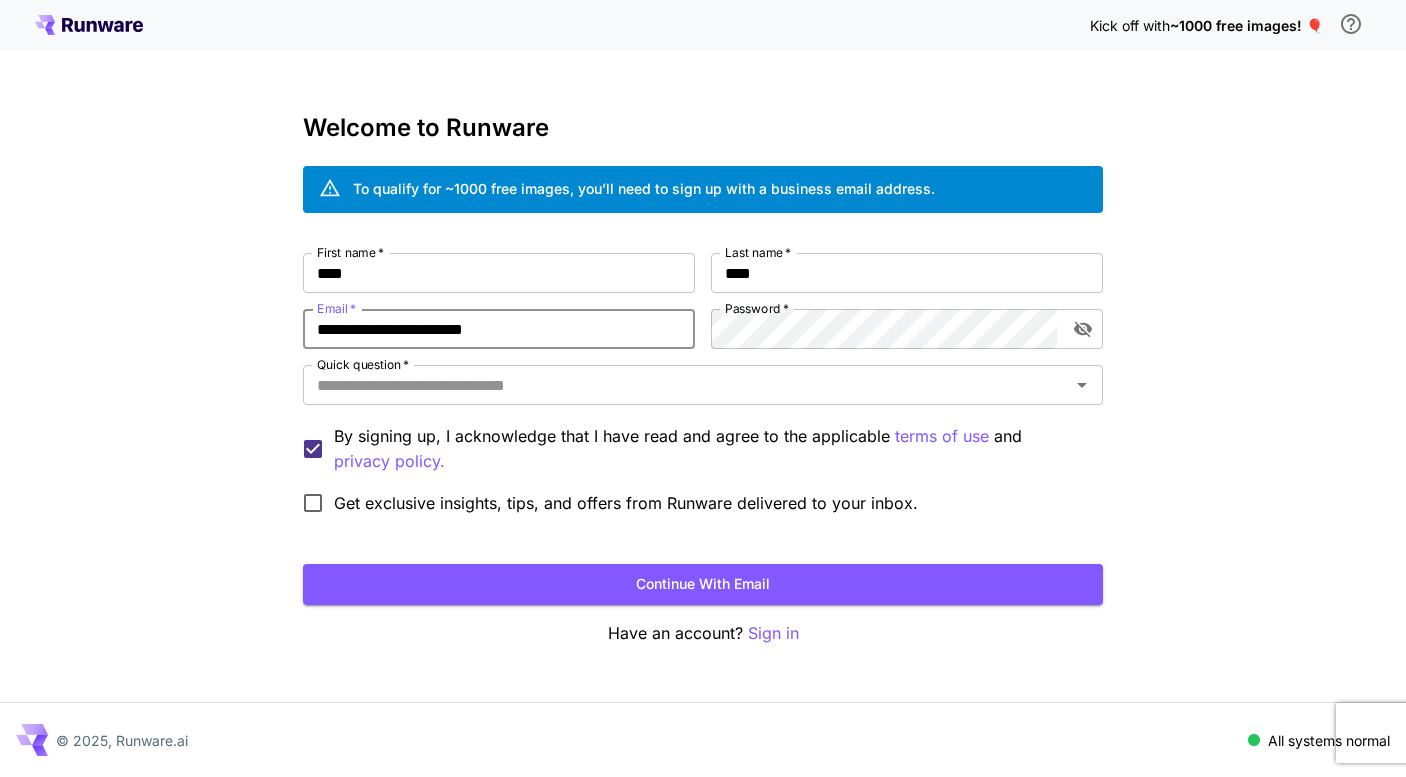 type on "**********" 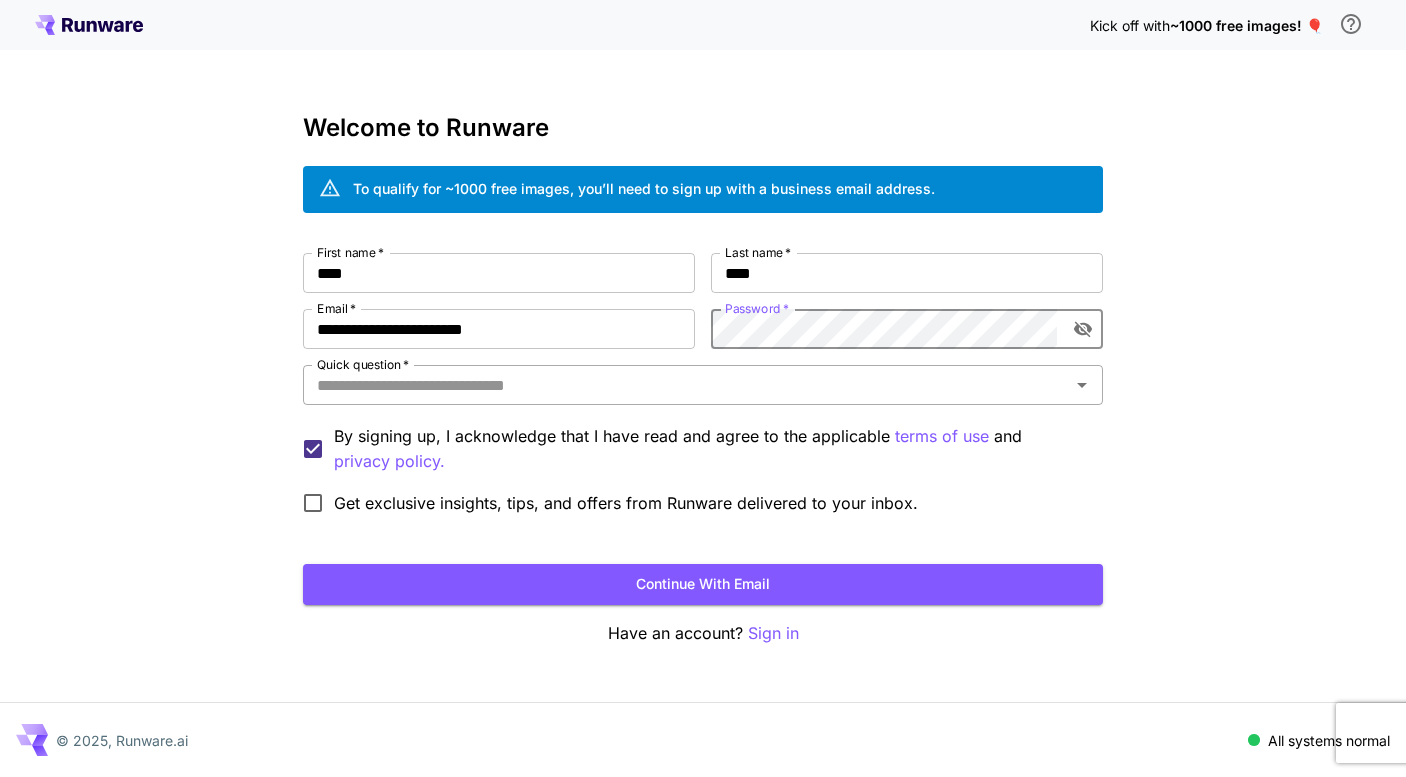 click on "Quick question   *" at bounding box center [686, 385] 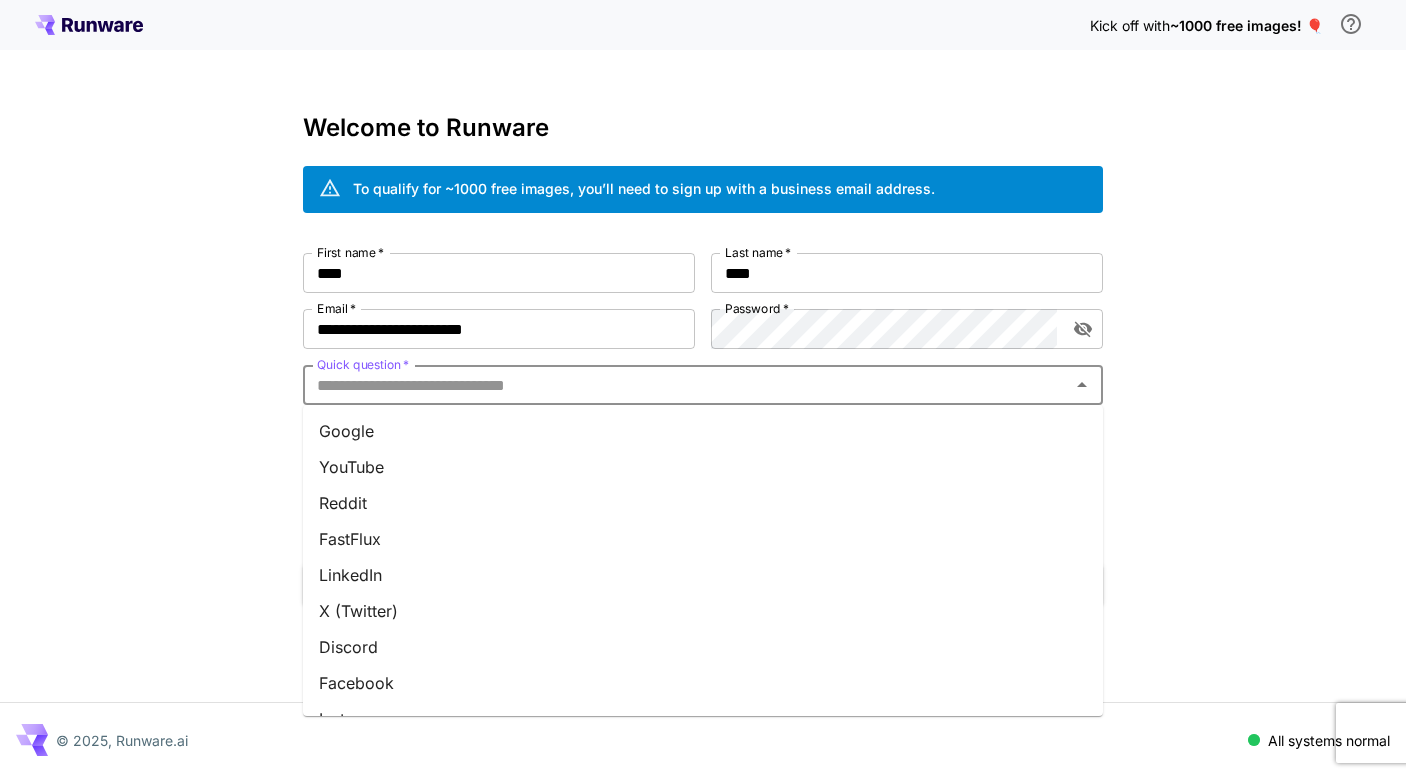 click on "Google" at bounding box center (703, 431) 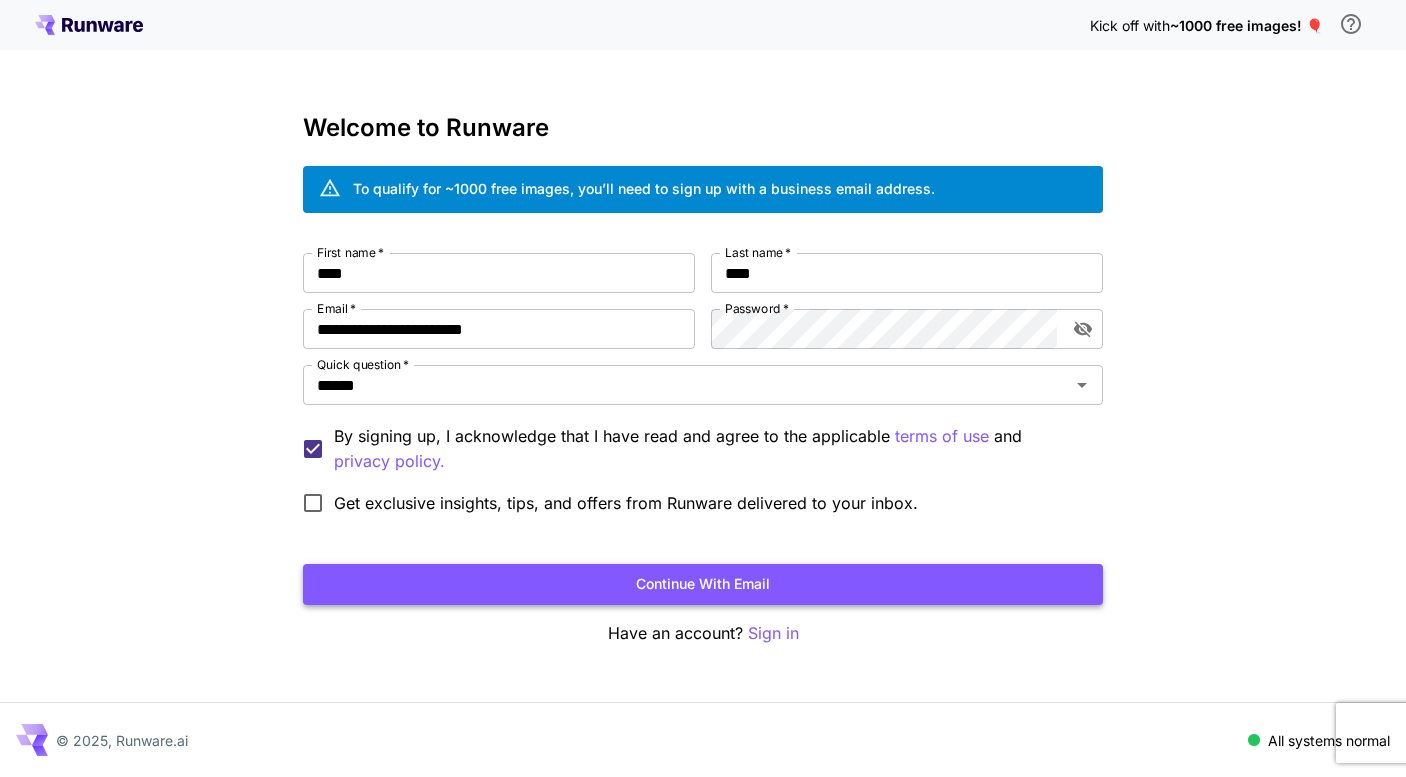click on "Continue with email" at bounding box center [703, 584] 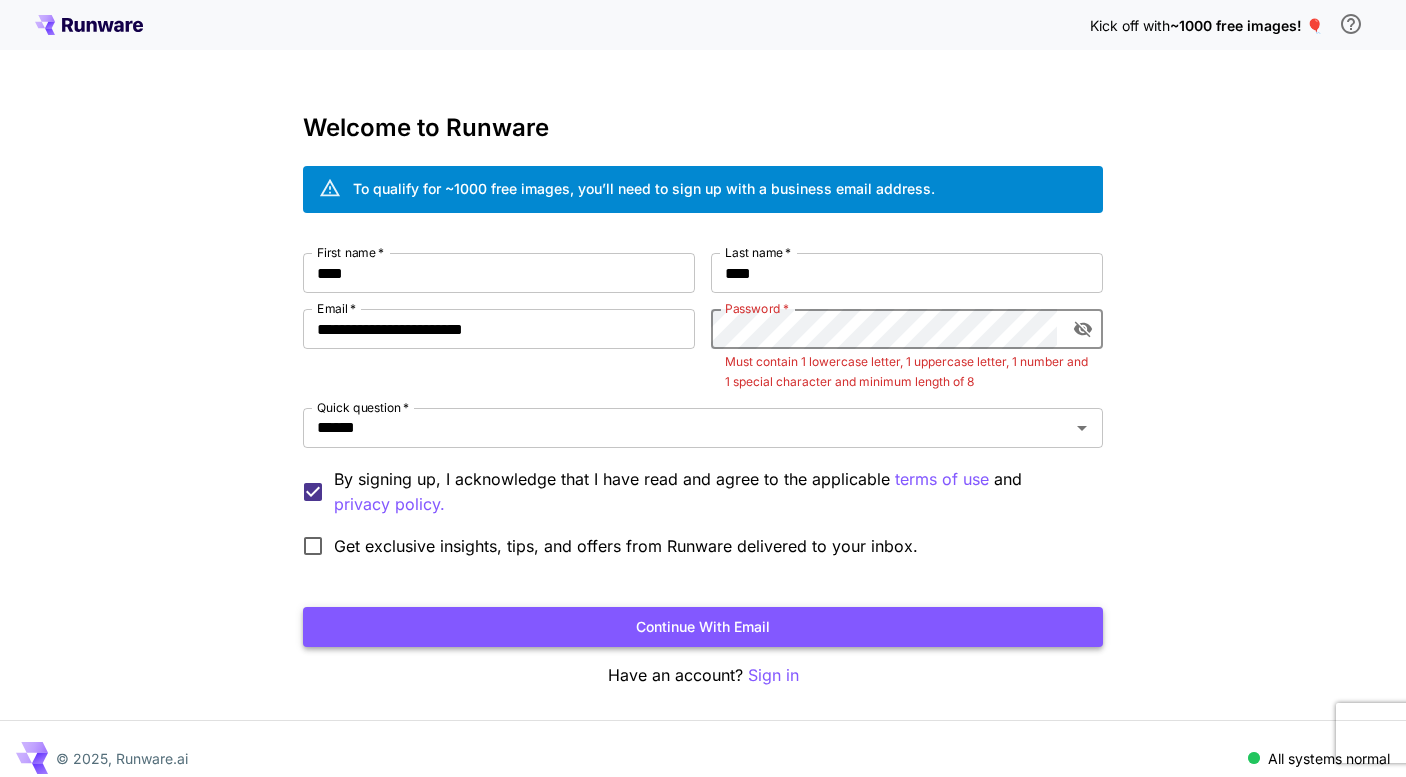 click on "Continue with email" at bounding box center (703, 627) 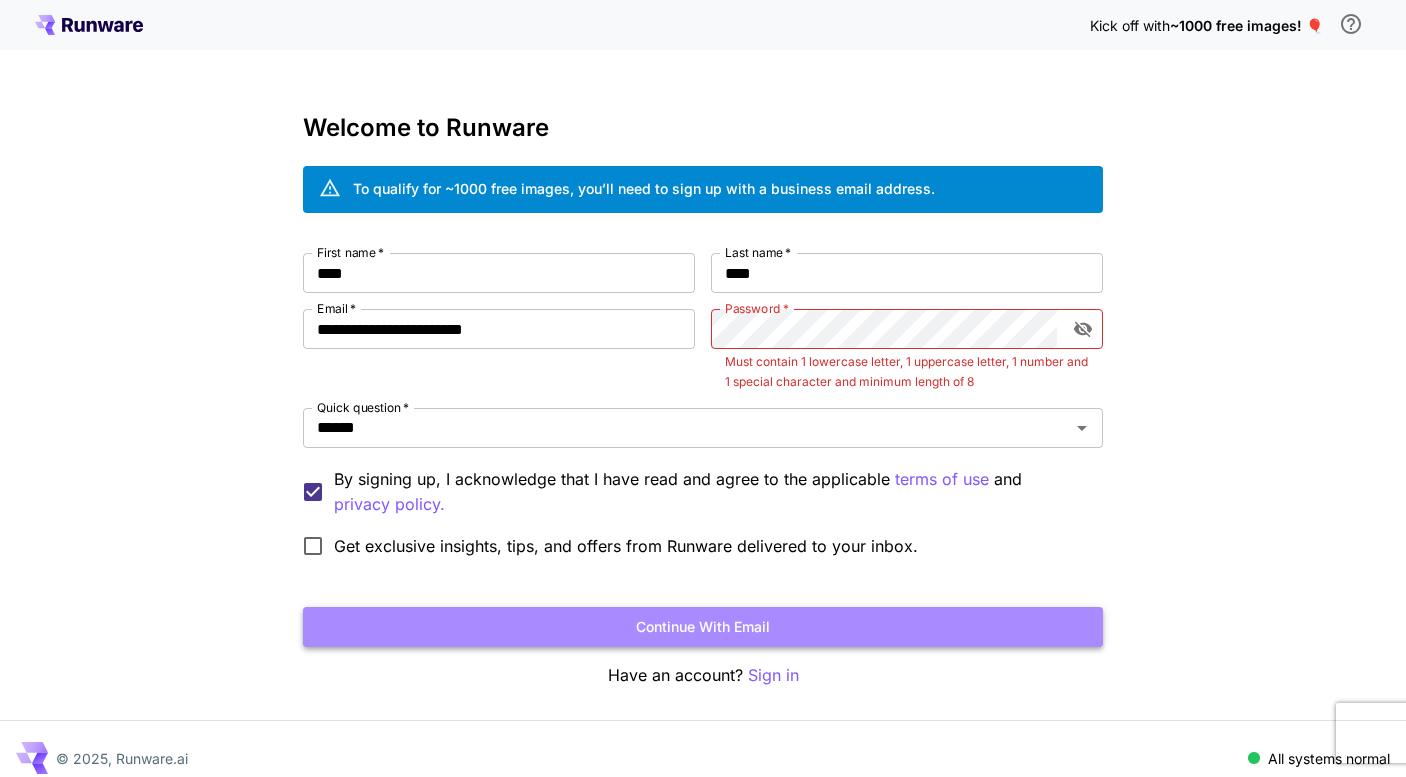 click on "Continue with email" at bounding box center [703, 627] 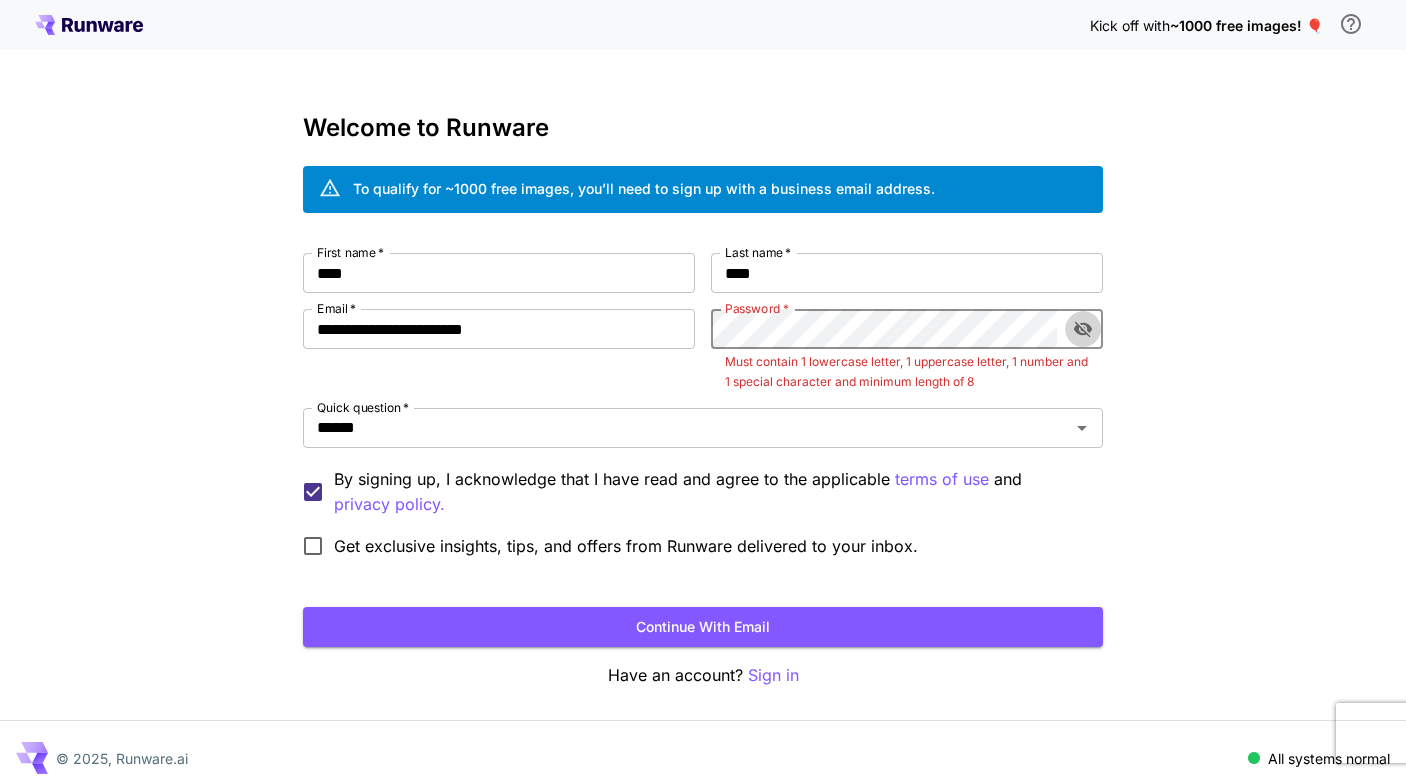 click 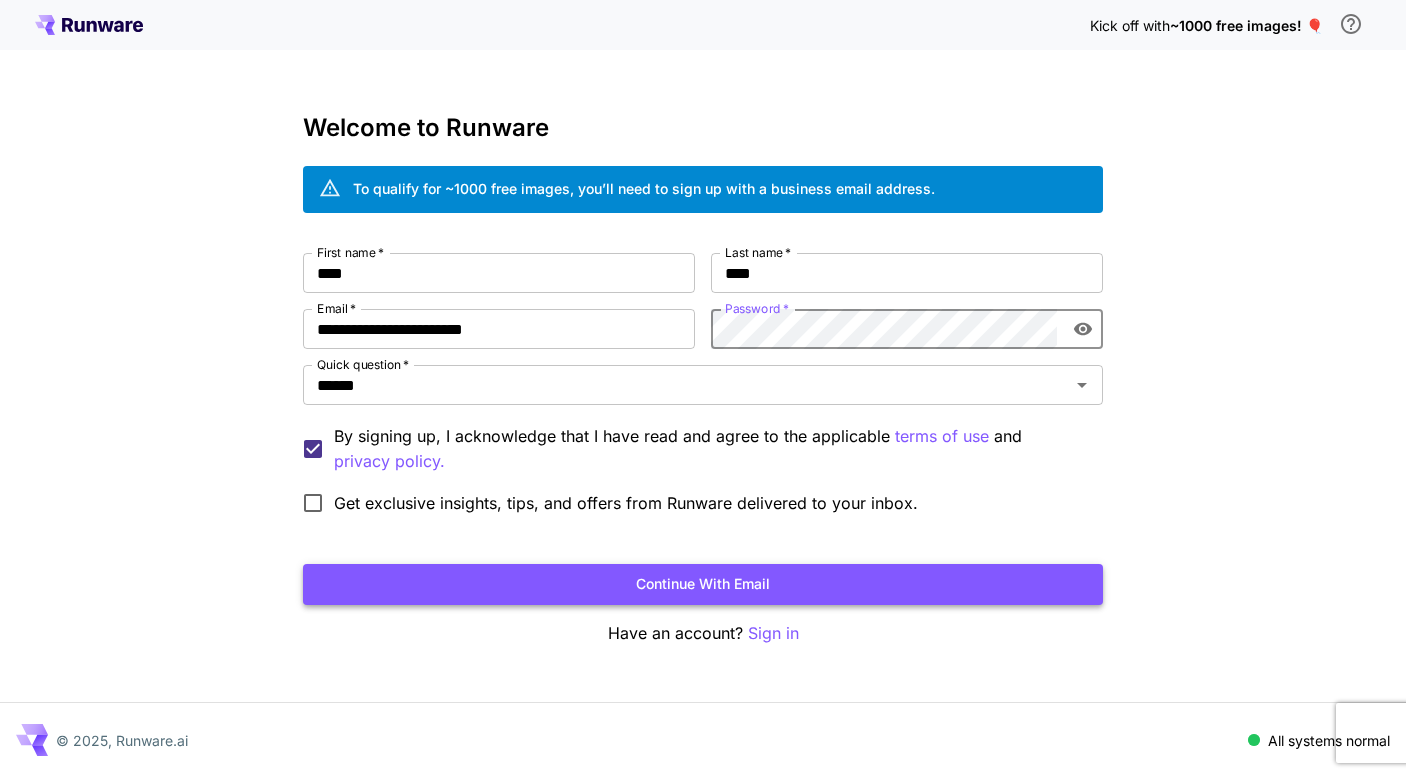 click on "Continue with email" at bounding box center [703, 584] 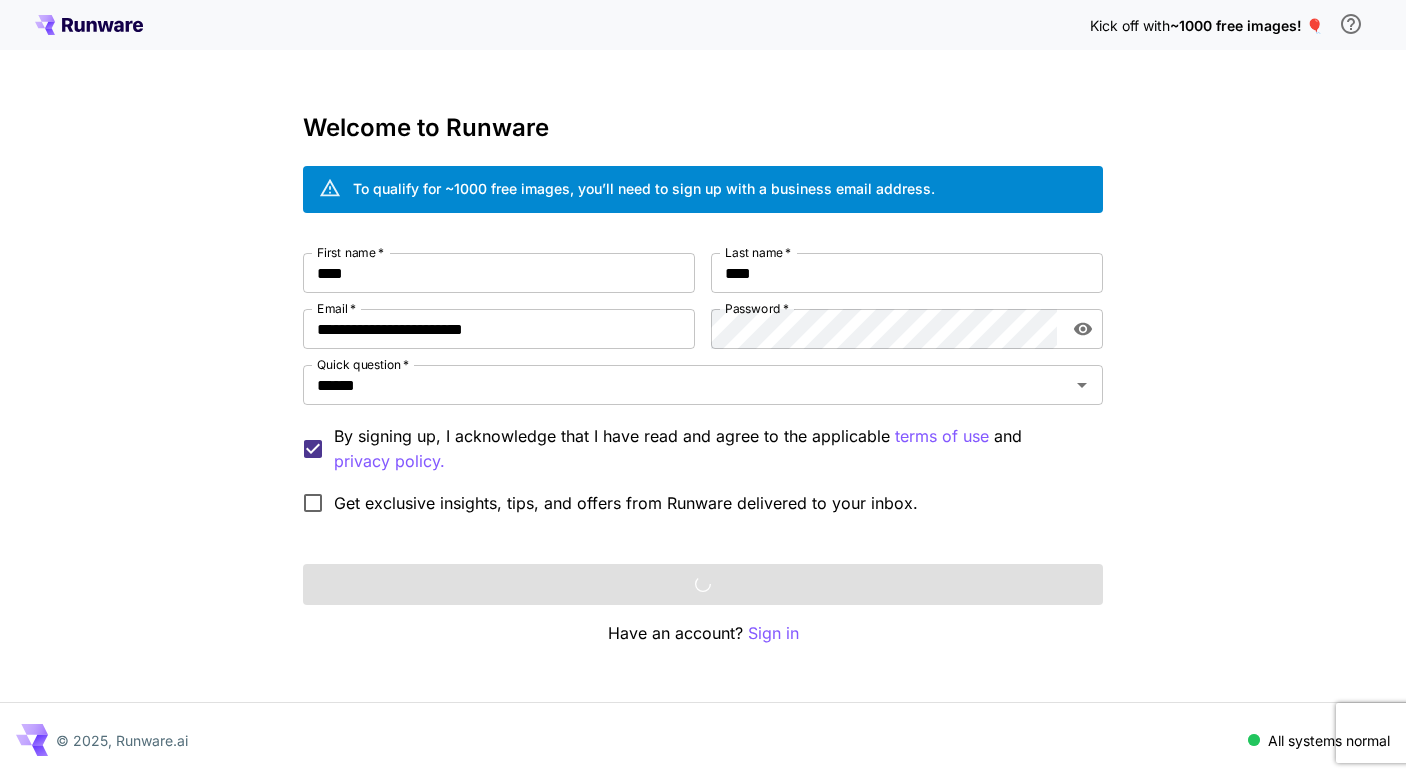 click on "Kick off with  ~1000 free images! 🎈" at bounding box center [703, 25] 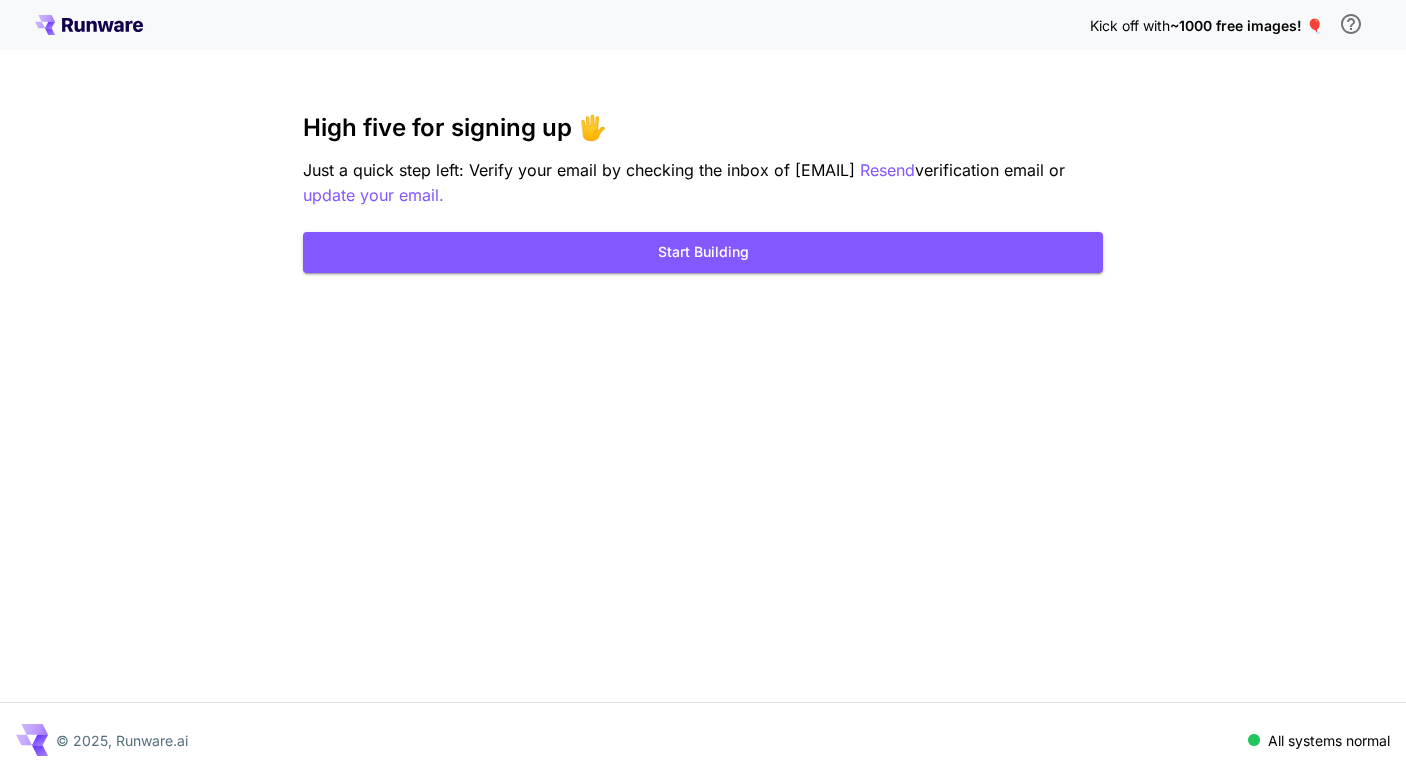click on "~1000 free images! 🎈" at bounding box center (1246, 25) 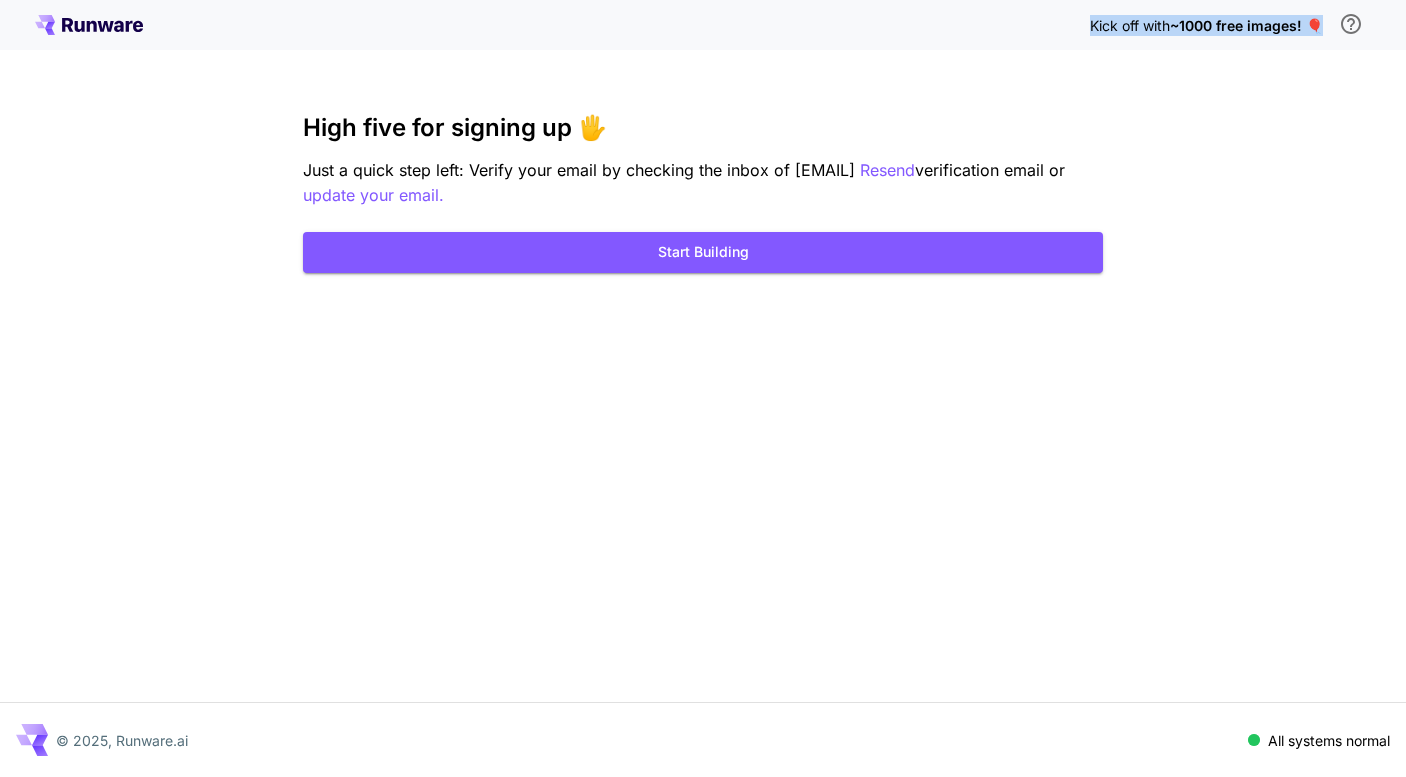click on "Kick off with  ~1000 free images! 🎈 High five for signing up 🖐️ Just a quick step left: Verify your email by checking the inbox of   edql8@mechanicspedia.com   Resend  verification email or  update your email. Start Building © 2025, Runware.ai All systems normal
In order to qualify for free credit, you need to sign up with a business email address and click the verification link in the email we send to you." at bounding box center (703, 388) 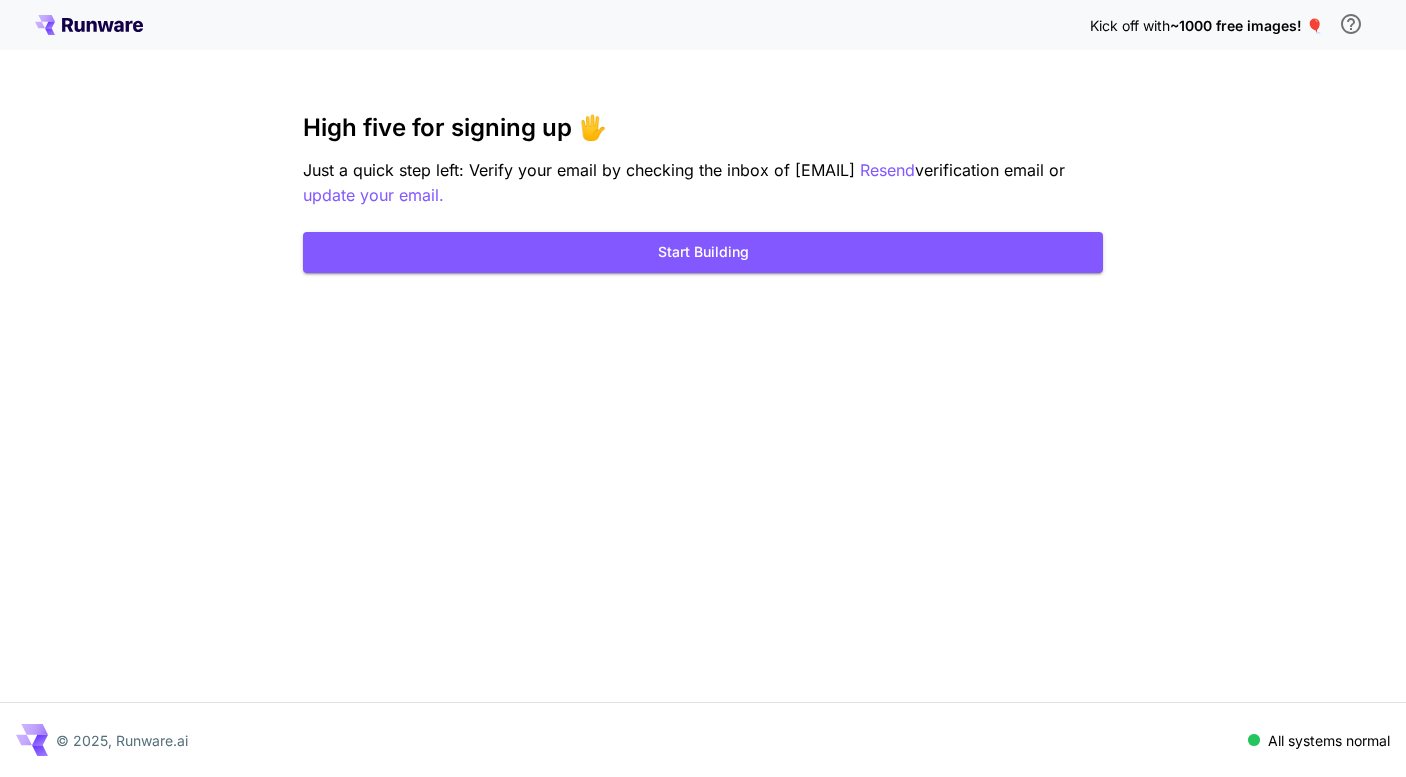 click on "Kick off with  ~1000 free images! 🎈 High five for signing up 🖐️ Just a quick step left: Verify your email by checking the inbox of   edql8@mechanicspedia.com   Resend  verification email or  update your email. Start Building © 2025, Runware.ai All systems normal" at bounding box center (703, 388) 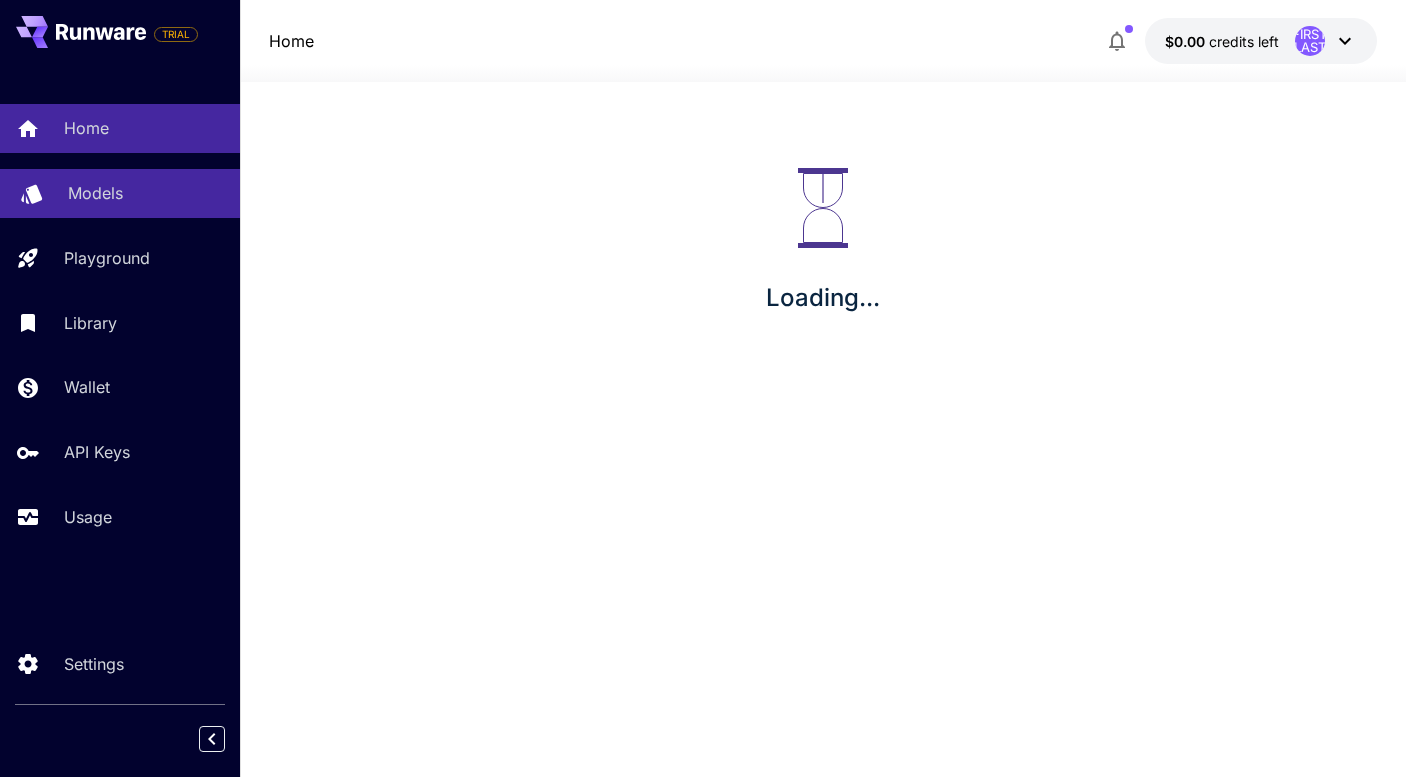 click 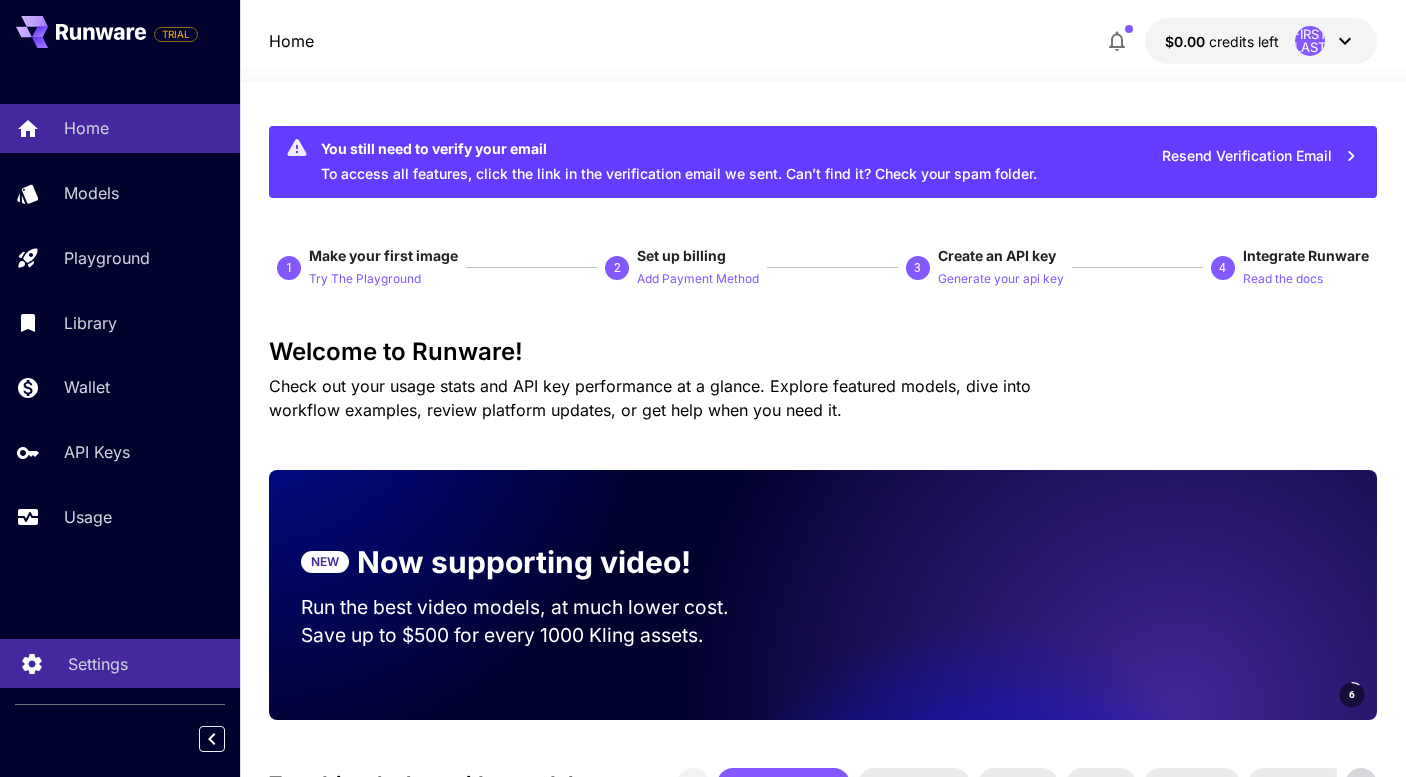click on "Settings" at bounding box center (146, 664) 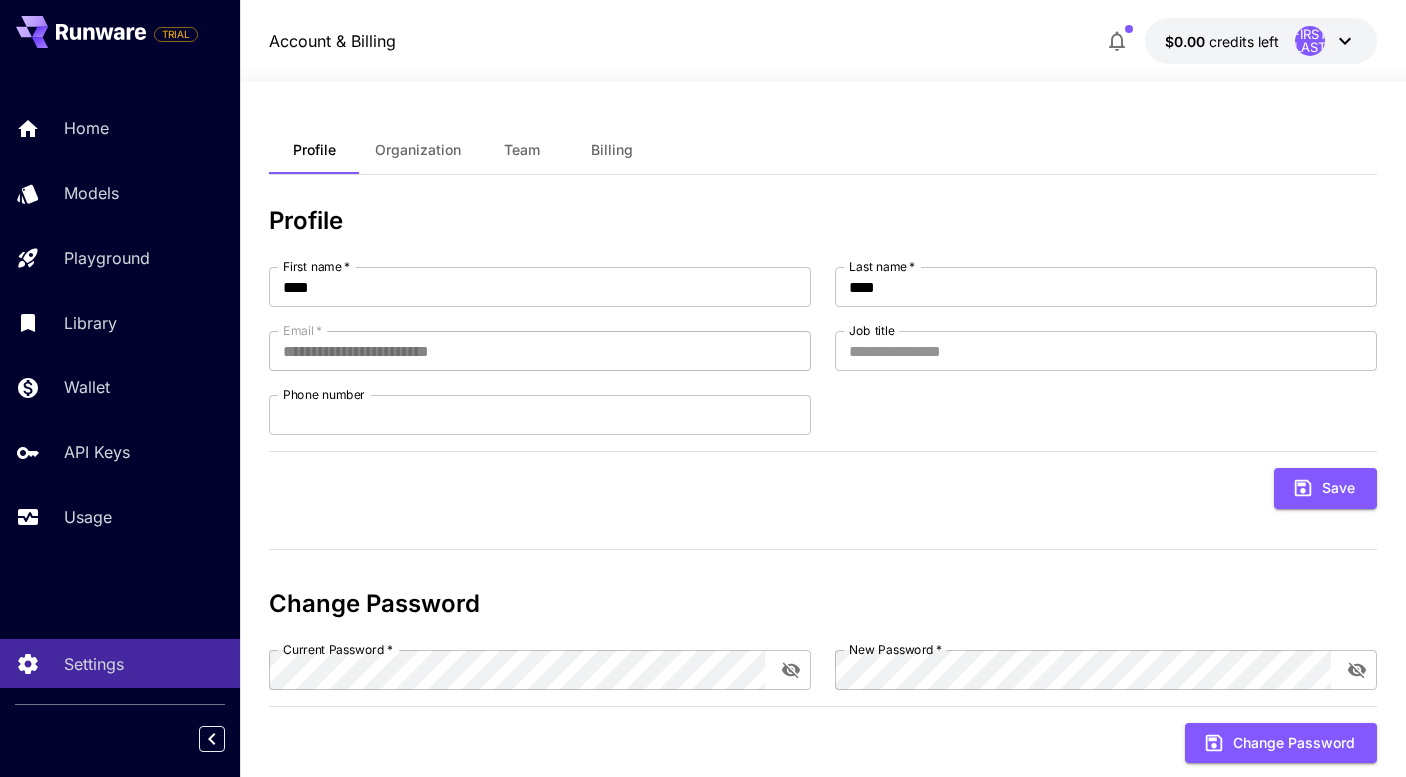 click 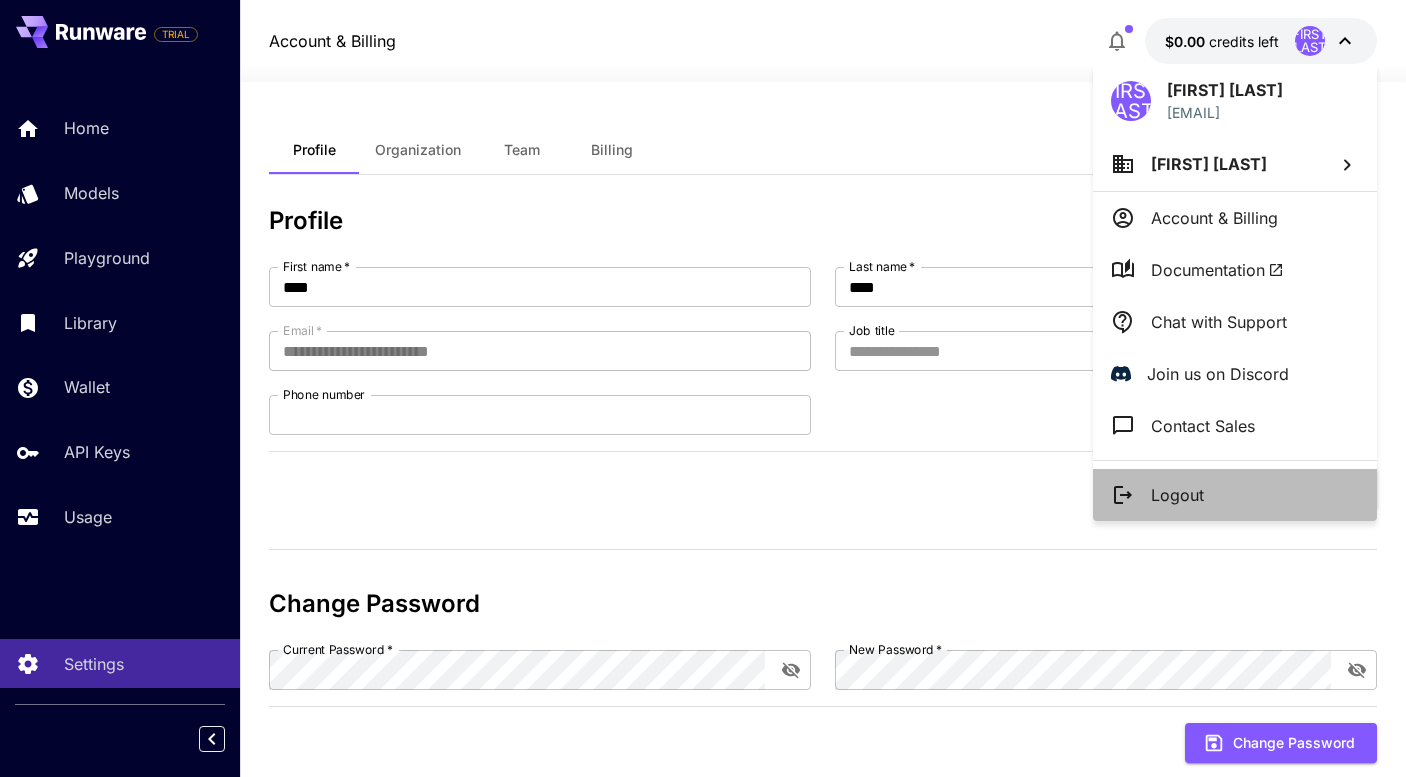 click on "Logout" at bounding box center (1177, 495) 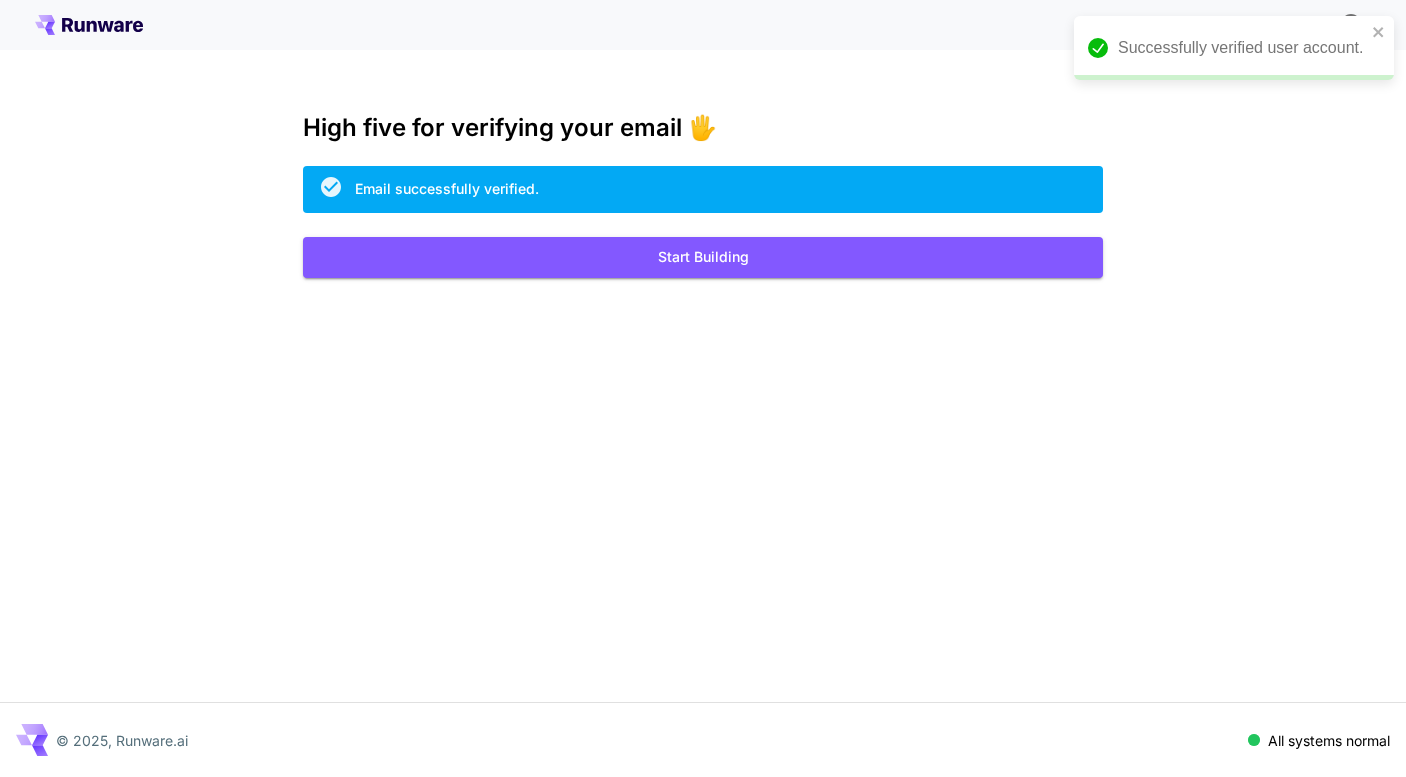 scroll, scrollTop: 0, scrollLeft: 0, axis: both 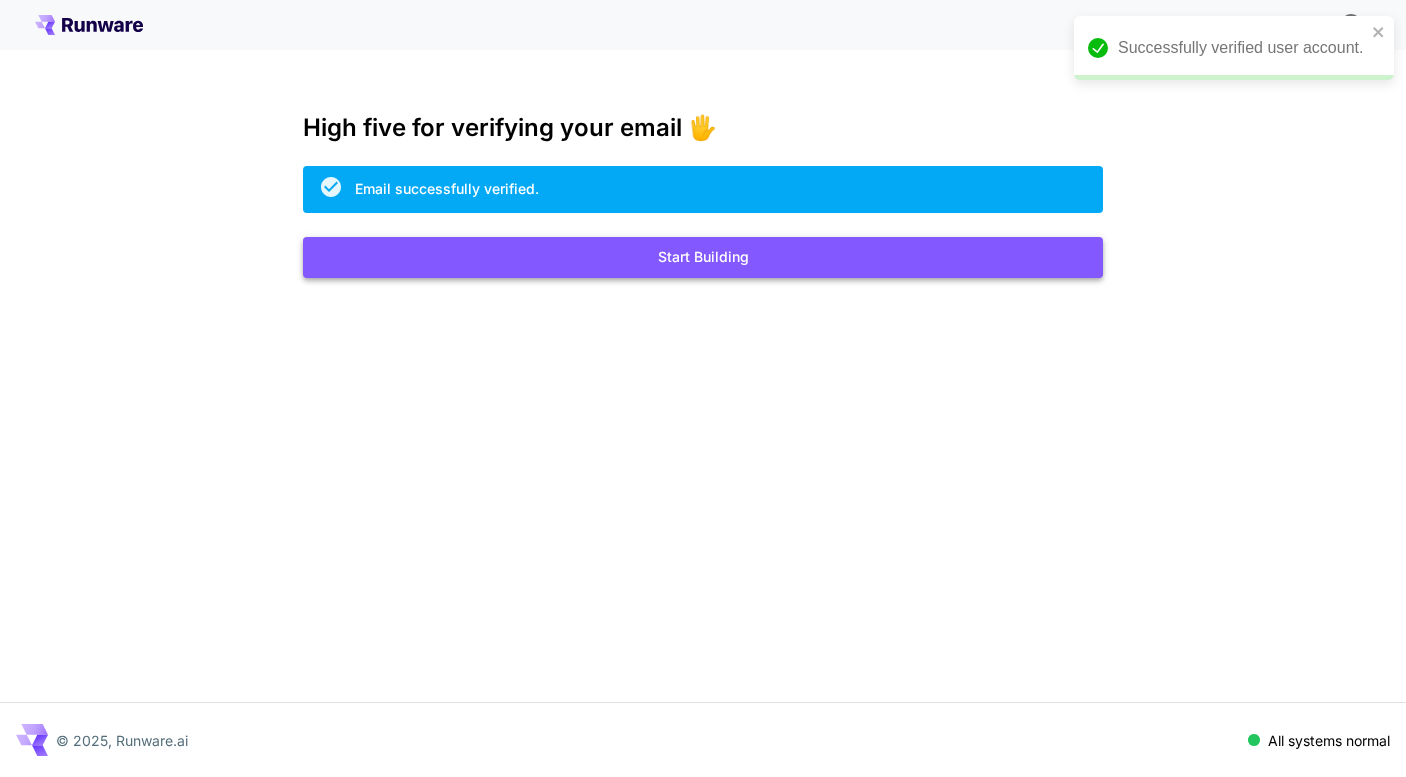 click on "Start Building" at bounding box center (703, 257) 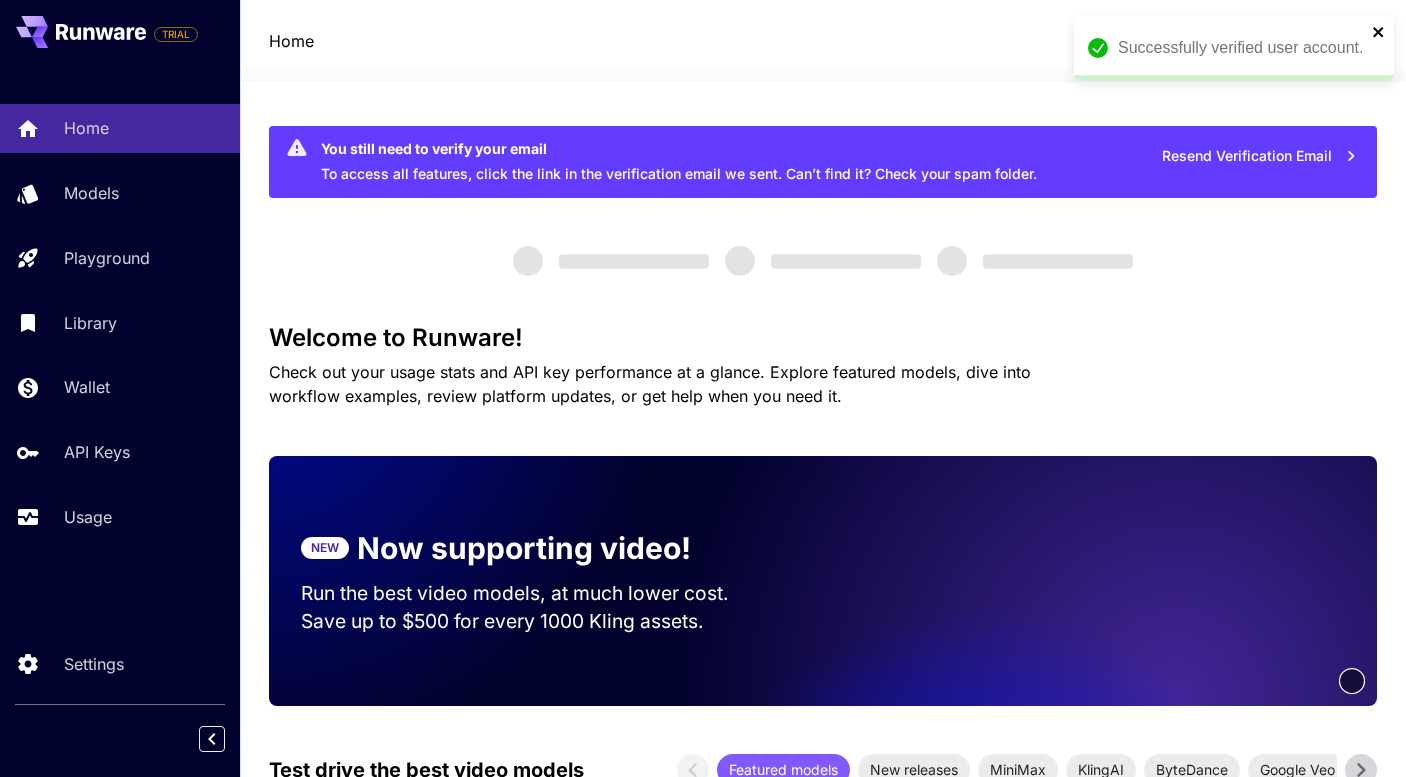 click 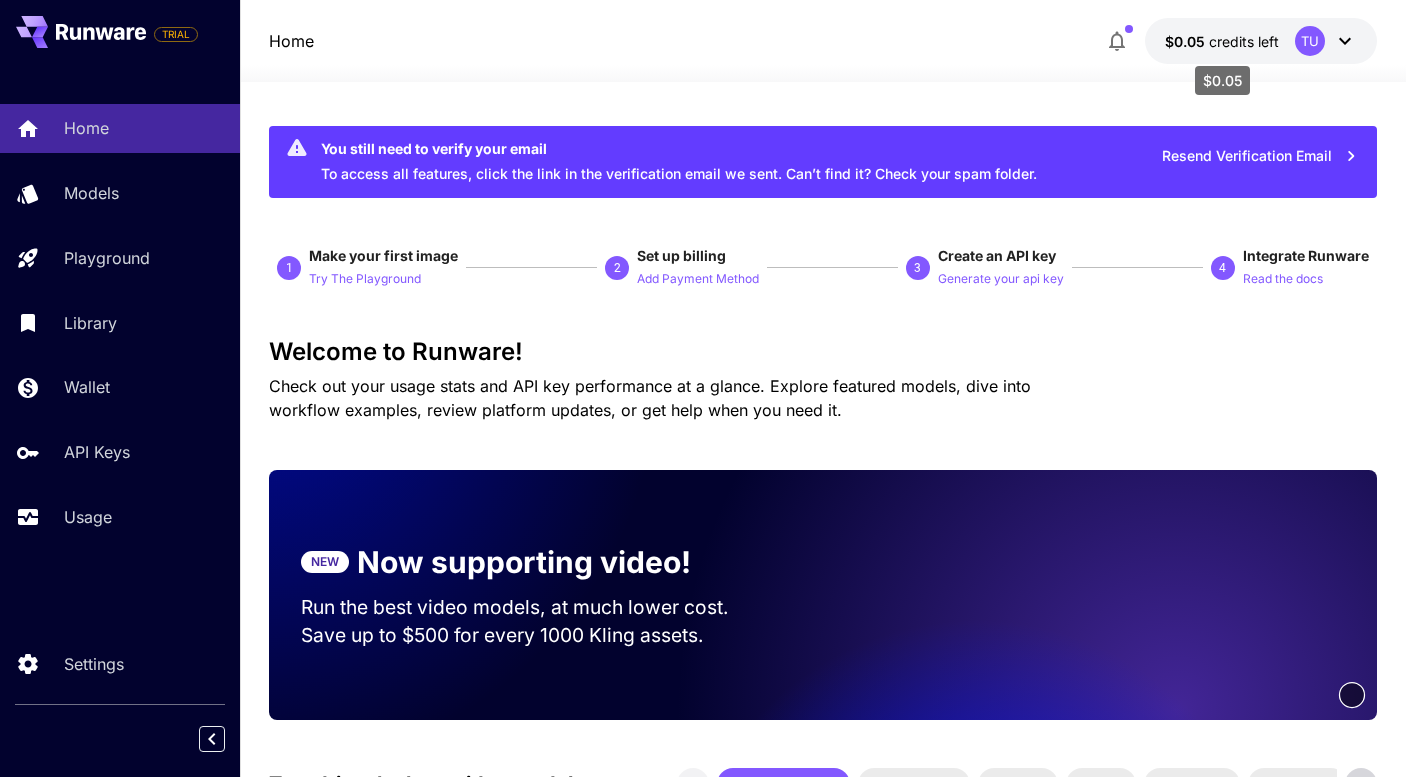 click on "credits left" at bounding box center (1244, 41) 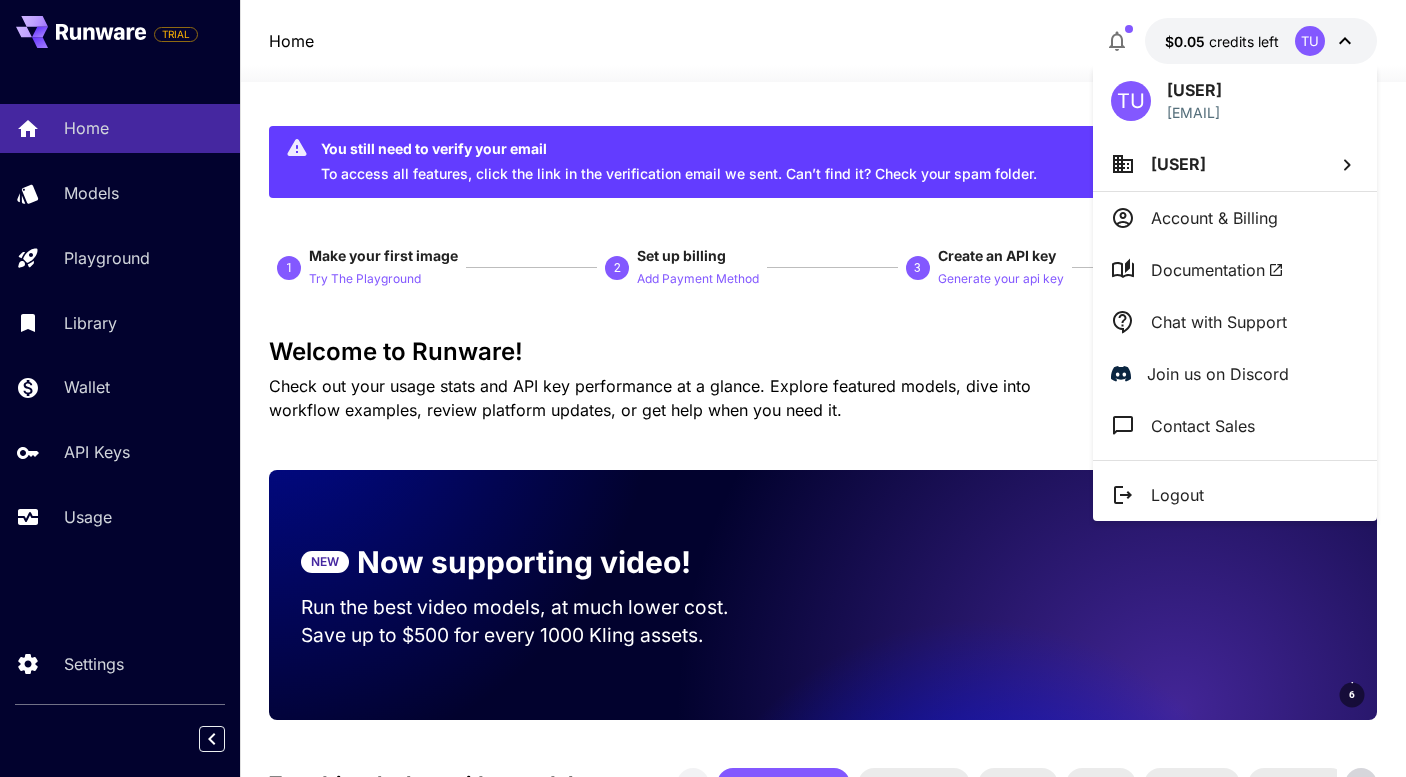 click at bounding box center [703, 388] 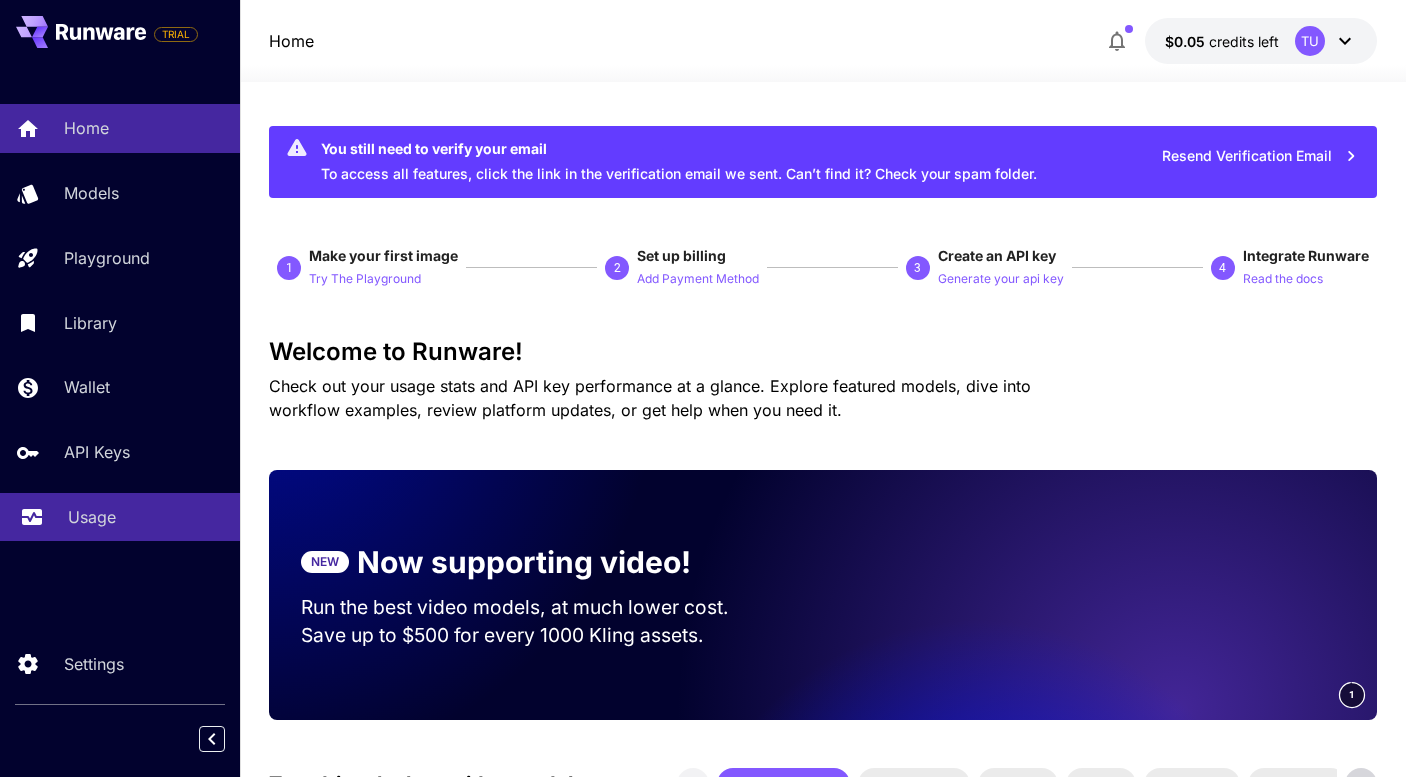click on "Usage" at bounding box center (120, 517) 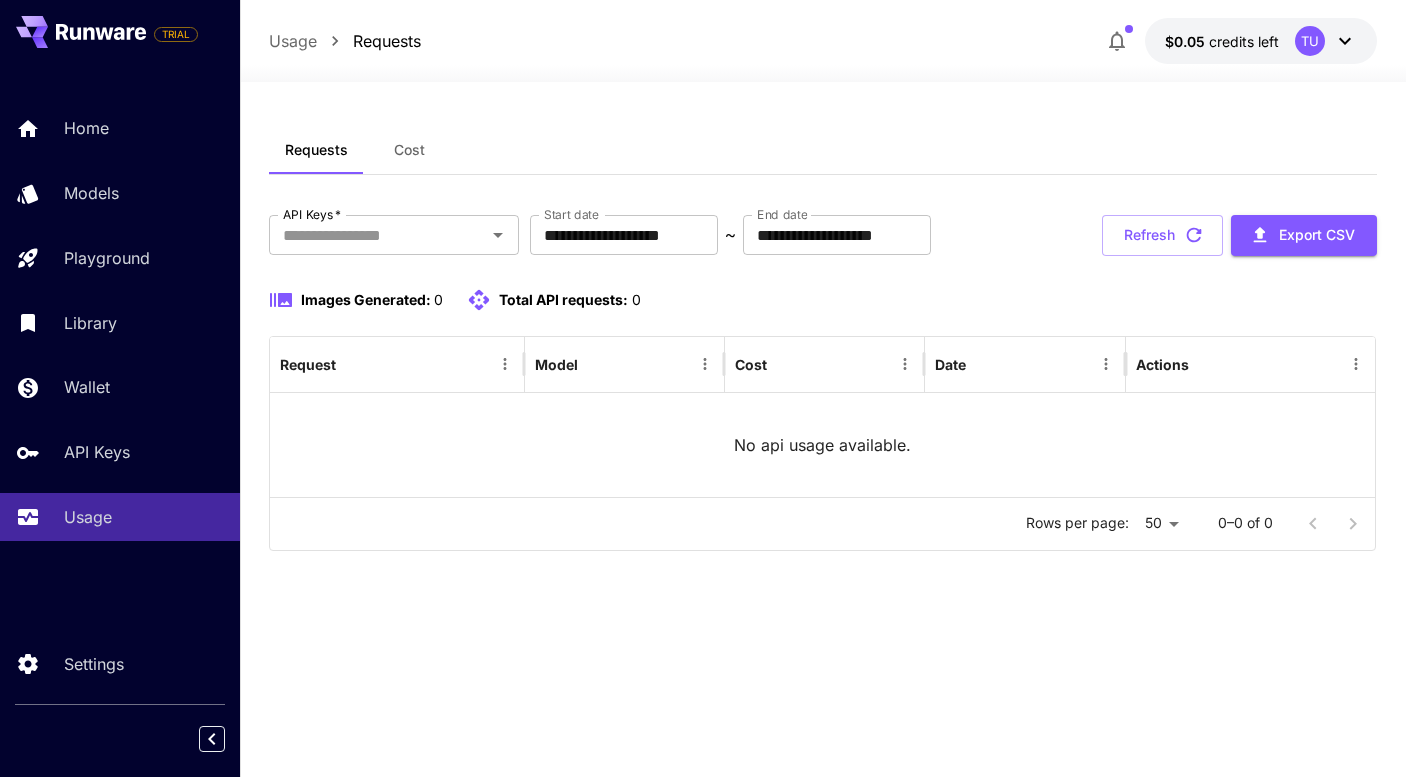 click 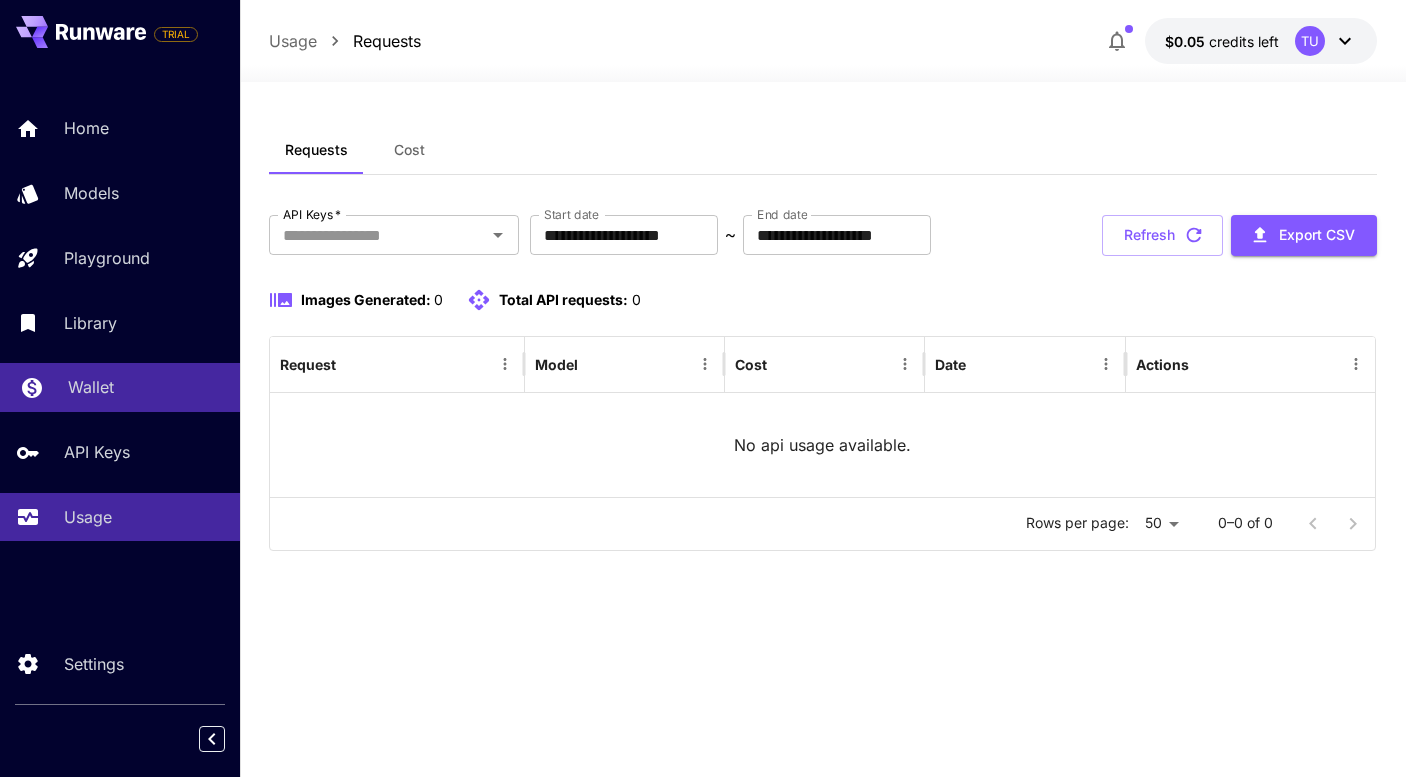 click on "Wallet" at bounding box center [146, 387] 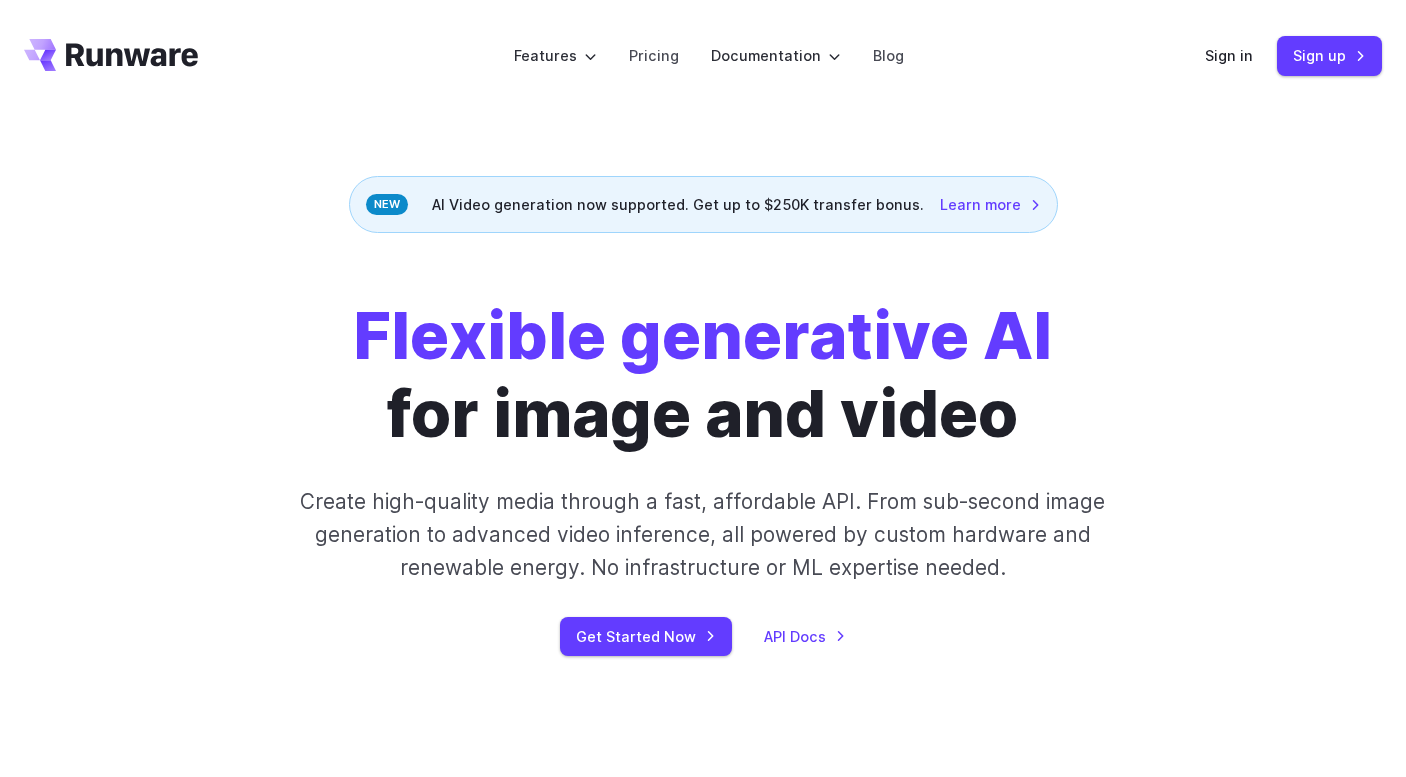 scroll, scrollTop: 0, scrollLeft: 0, axis: both 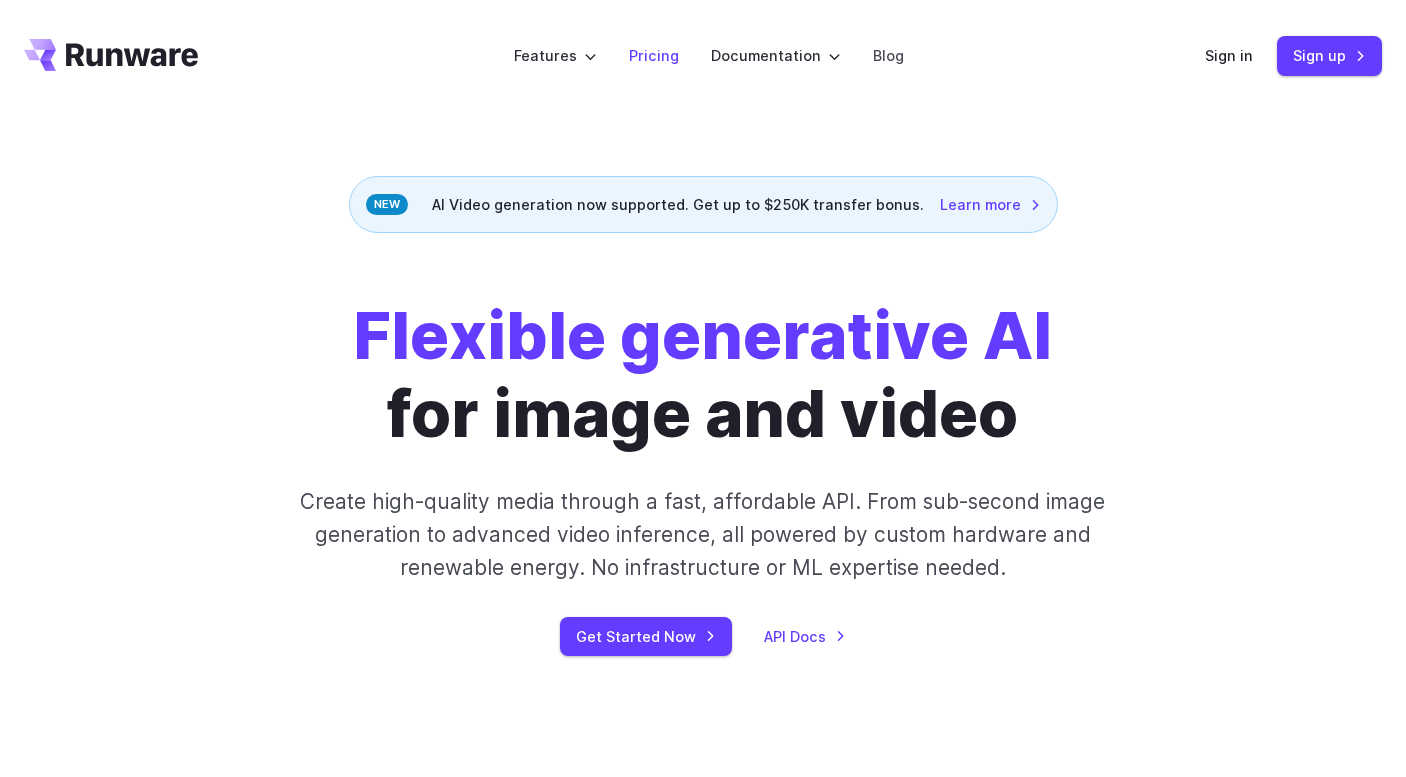 click on "Pricing" at bounding box center (654, 55) 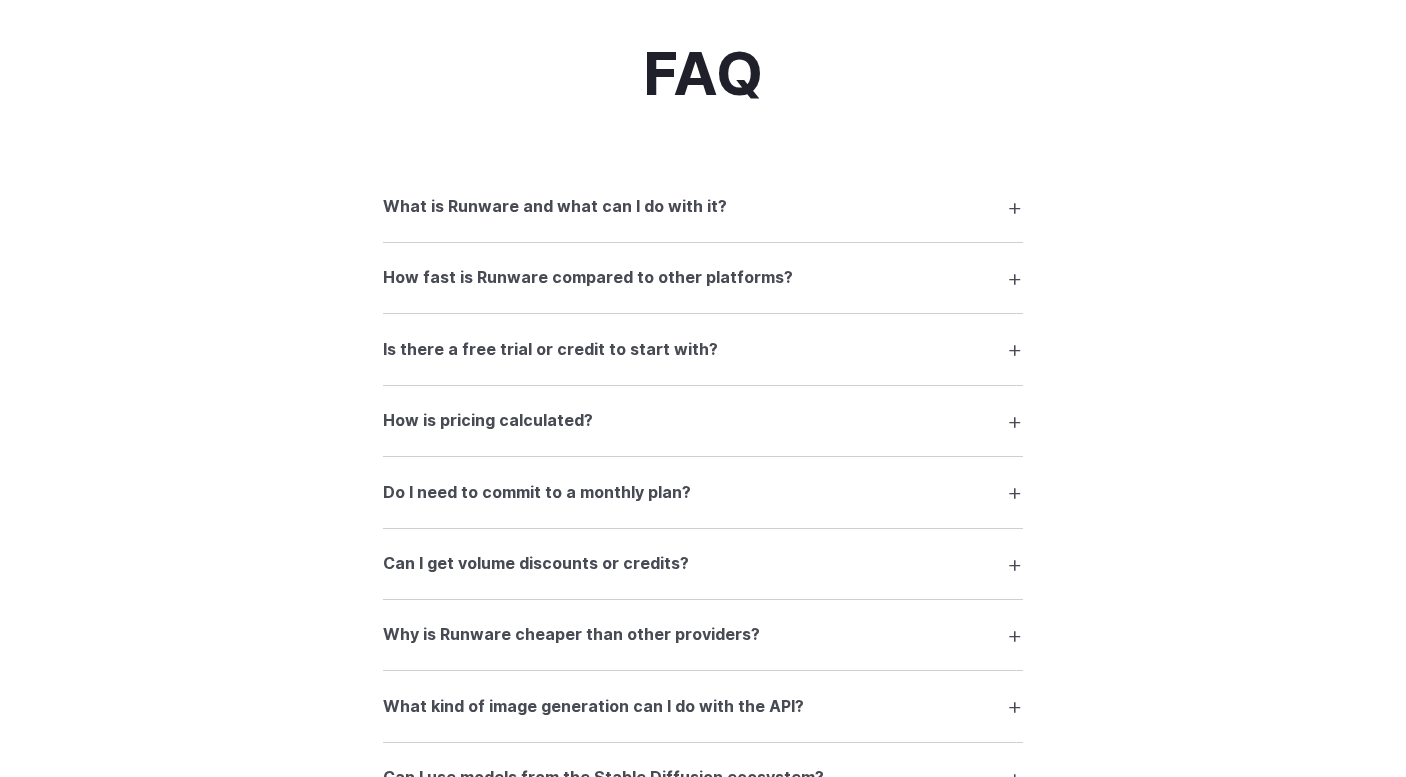 scroll, scrollTop: 2850, scrollLeft: 0, axis: vertical 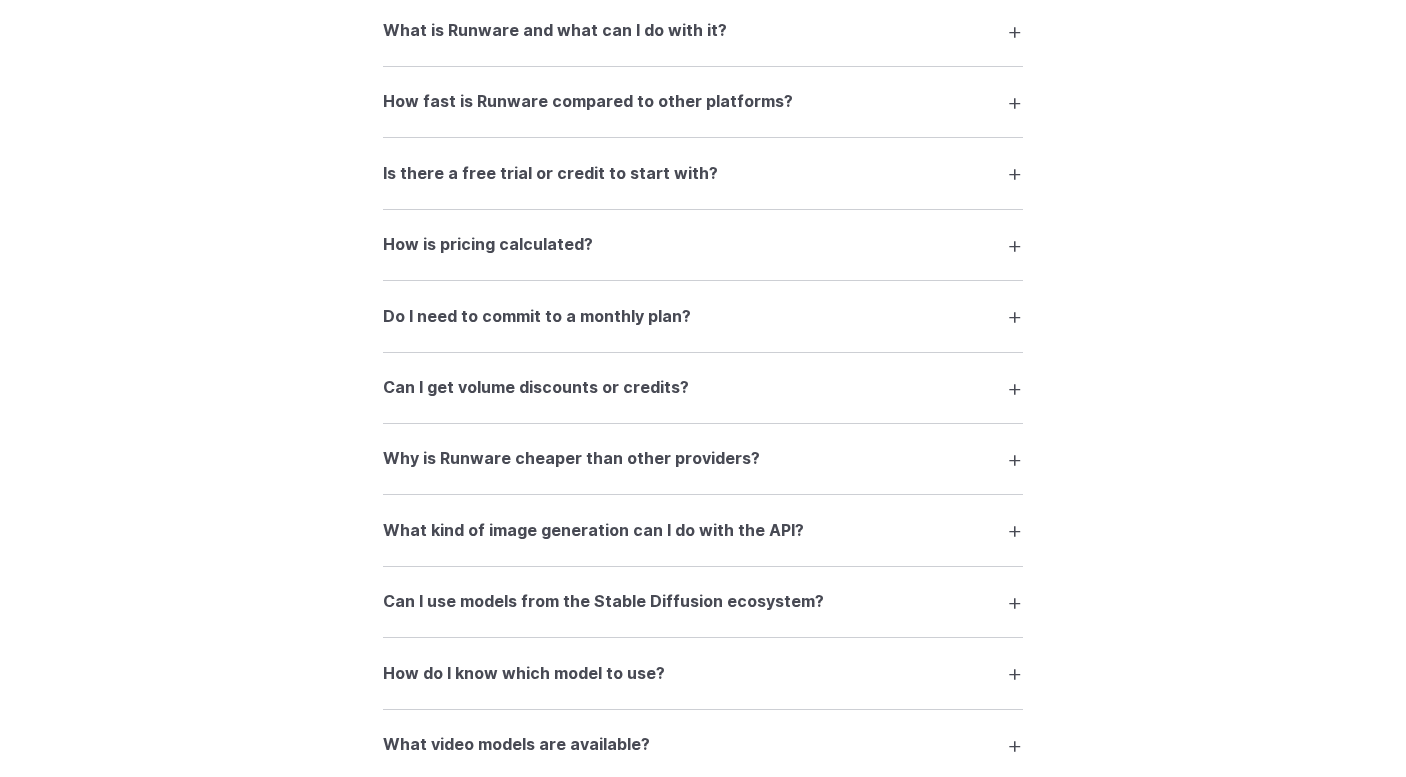 click on "Is there a free trial or credit to start with?" at bounding box center [550, 174] 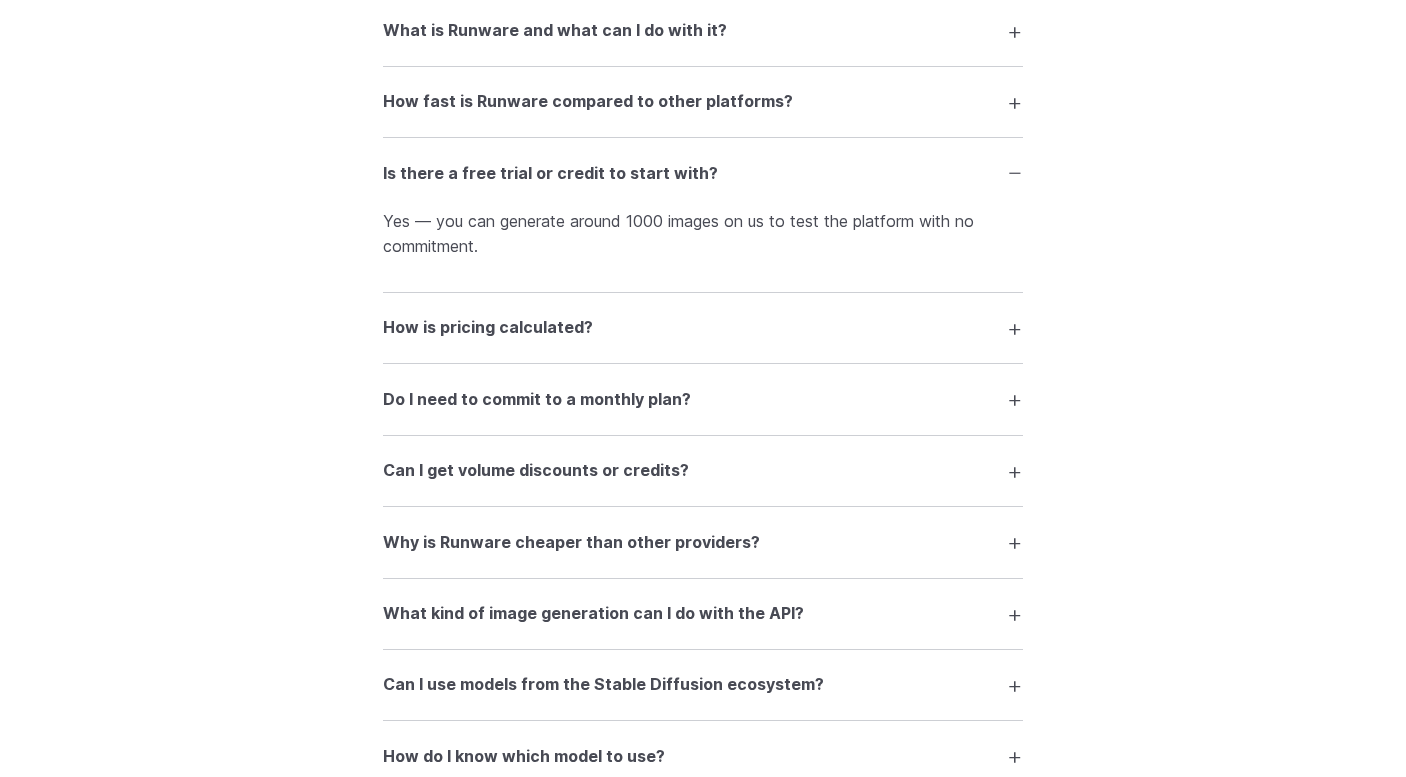 click on "How is pricing calculated?" at bounding box center (703, 328) 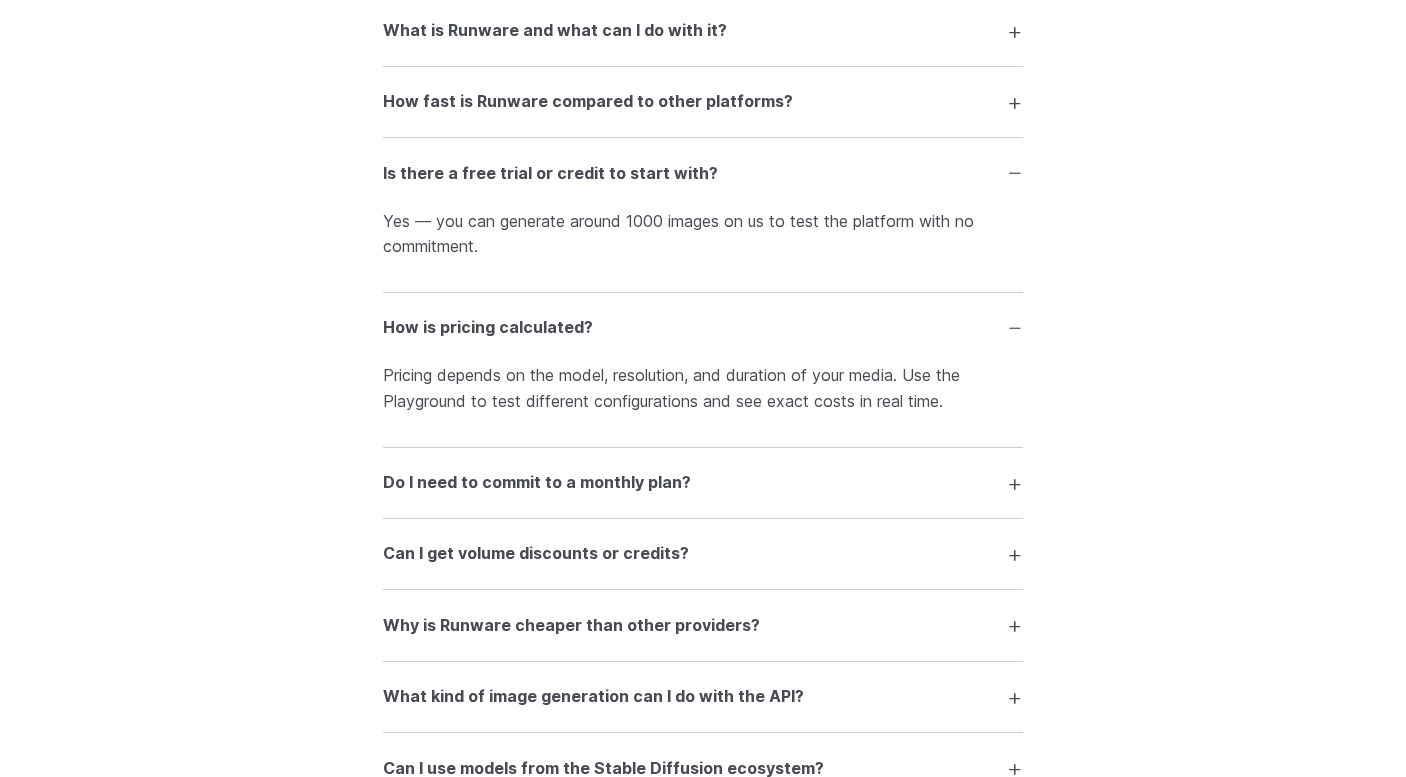 click on "How is pricing calculated?" at bounding box center (703, 328) 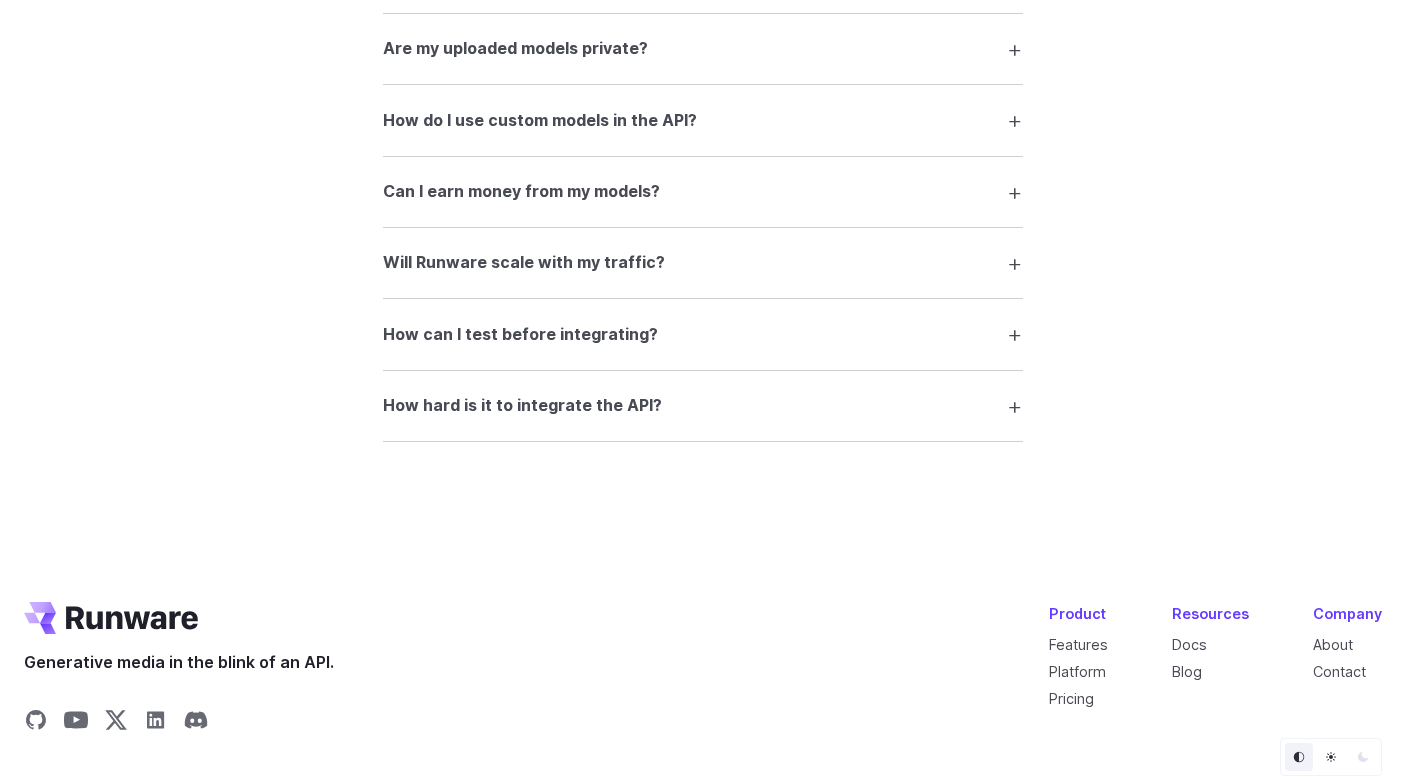 scroll, scrollTop: 3990, scrollLeft: 0, axis: vertical 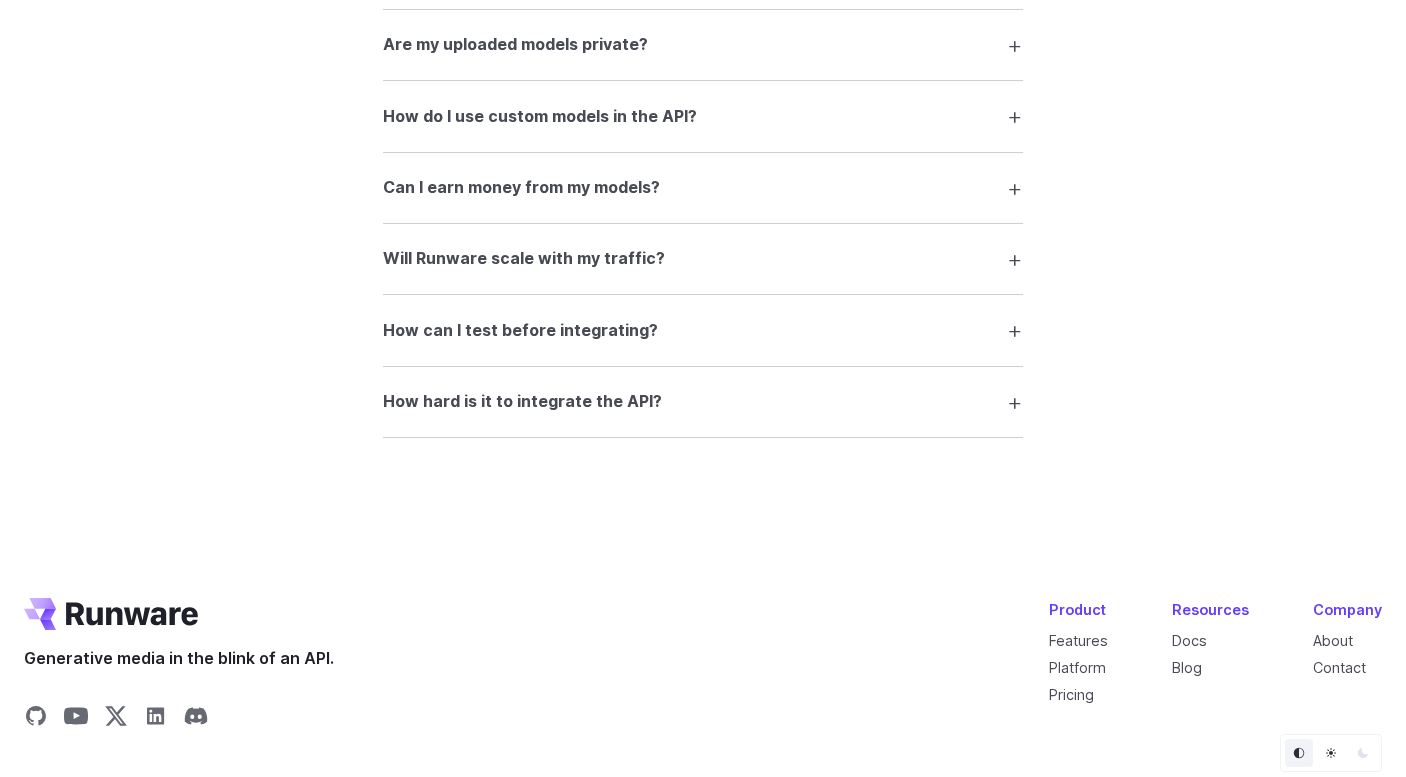 drag, startPoint x: 847, startPoint y: 591, endPoint x: 841, endPoint y: 513, distance: 78.23043 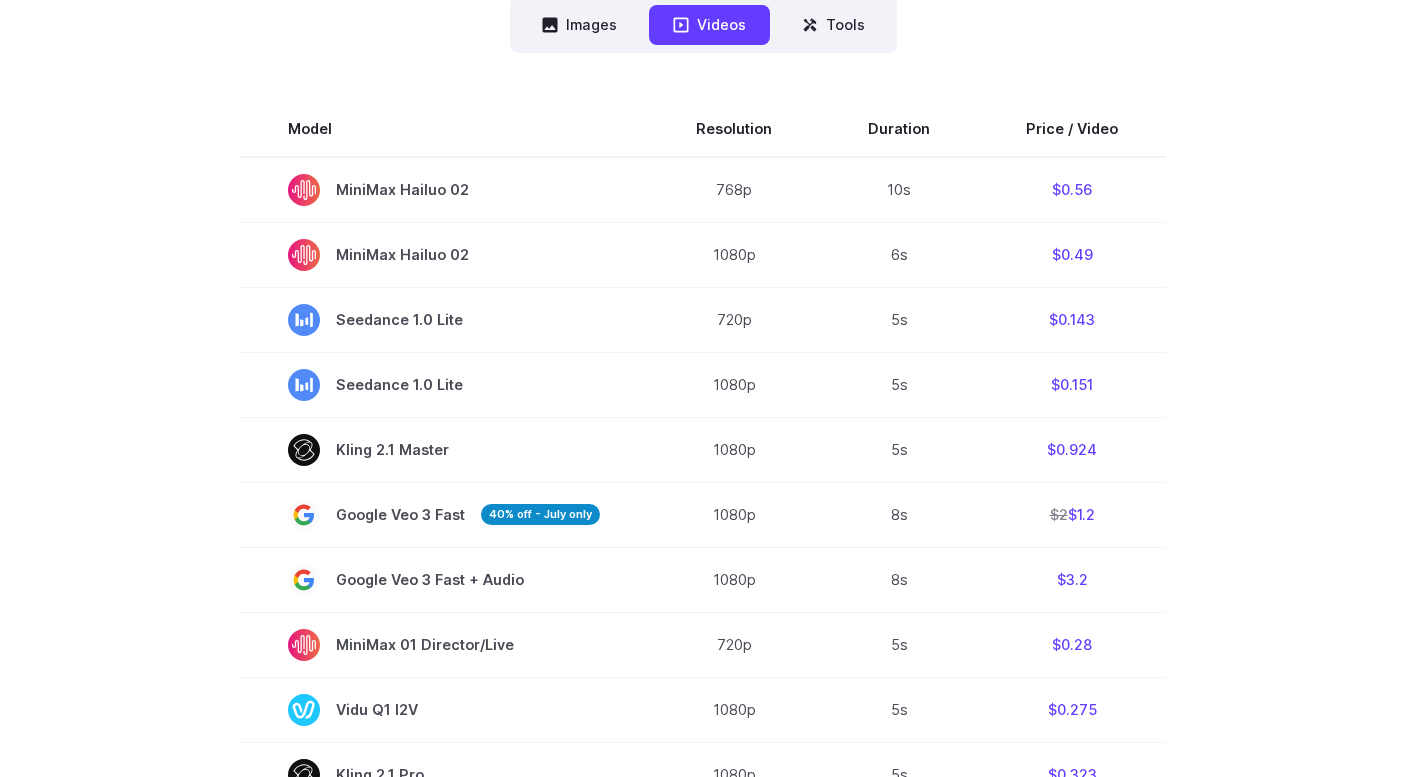 scroll, scrollTop: 0, scrollLeft: 0, axis: both 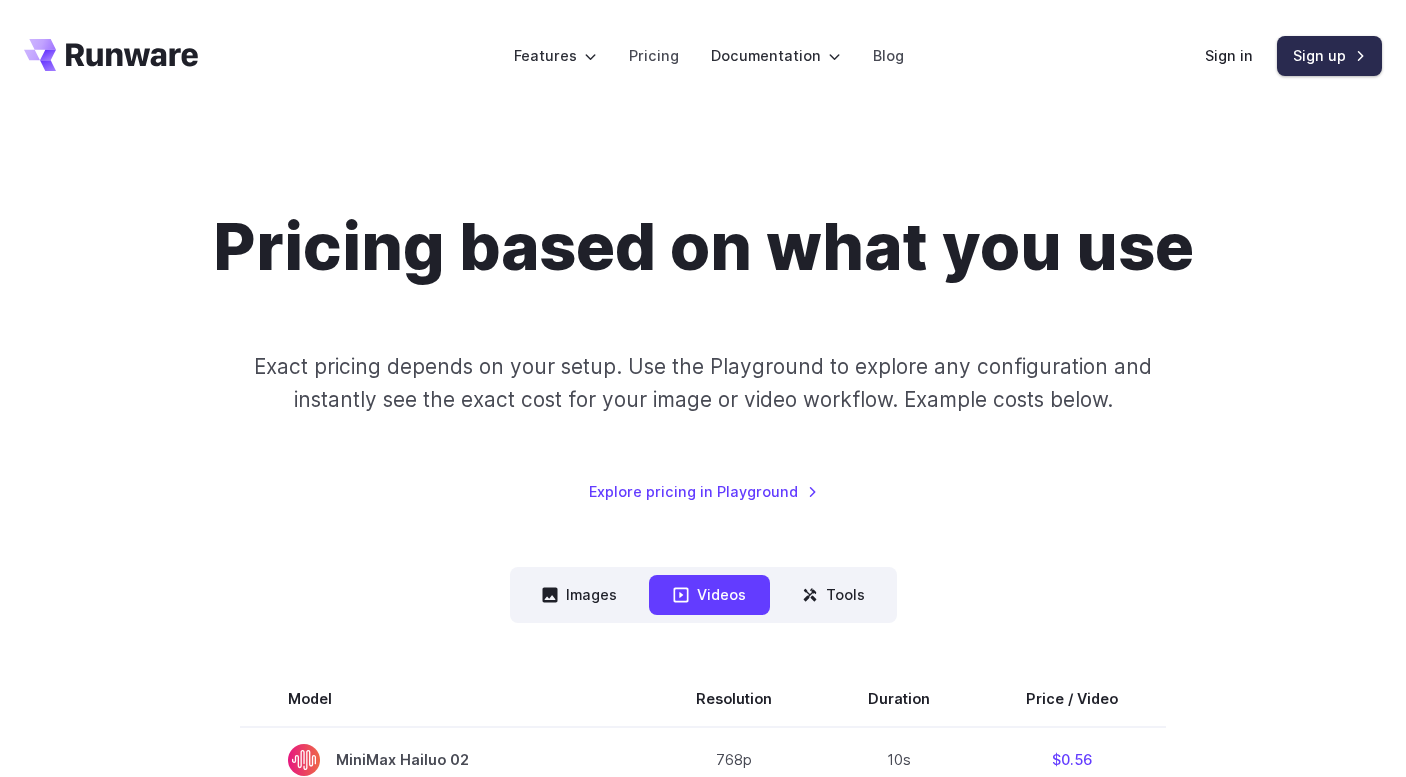 click on "Sign up" at bounding box center [1329, 55] 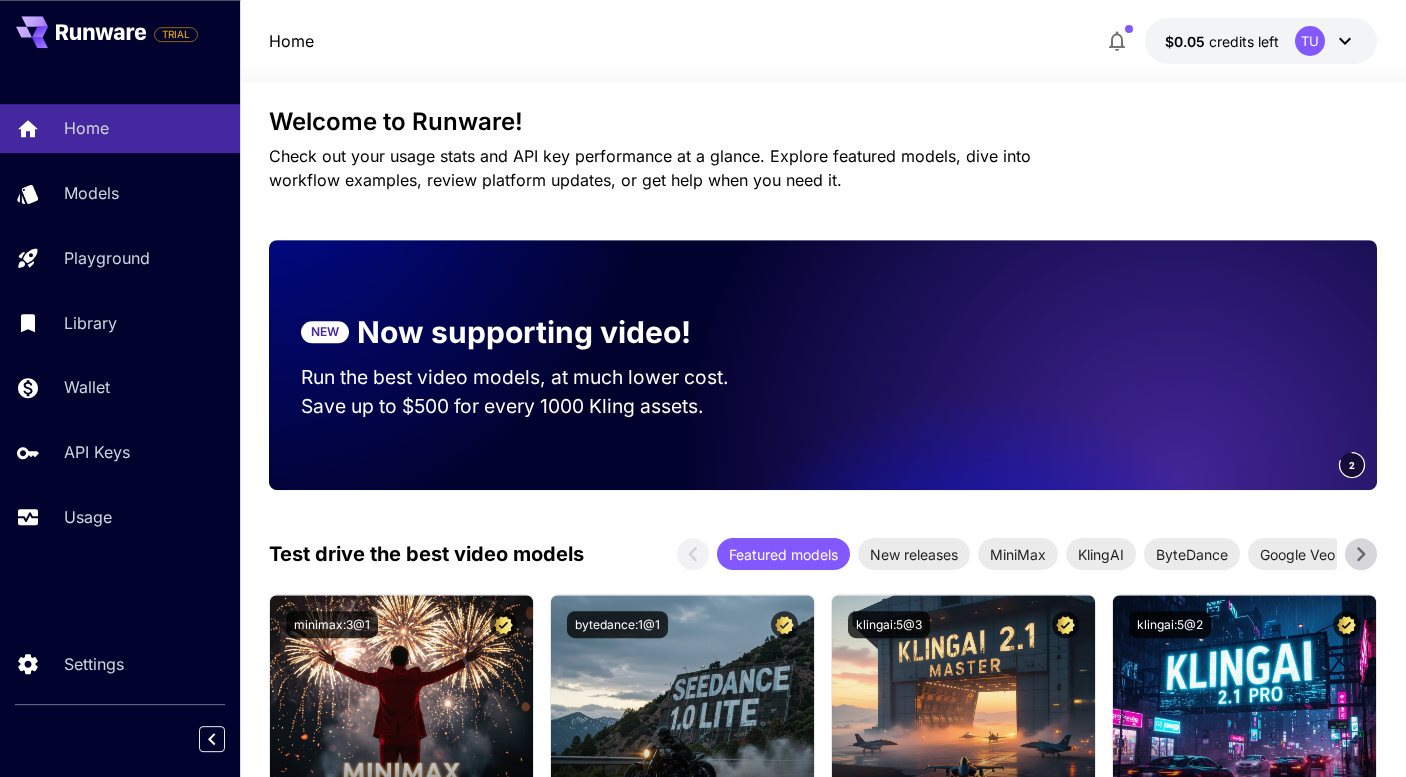 scroll, scrollTop: 114, scrollLeft: 0, axis: vertical 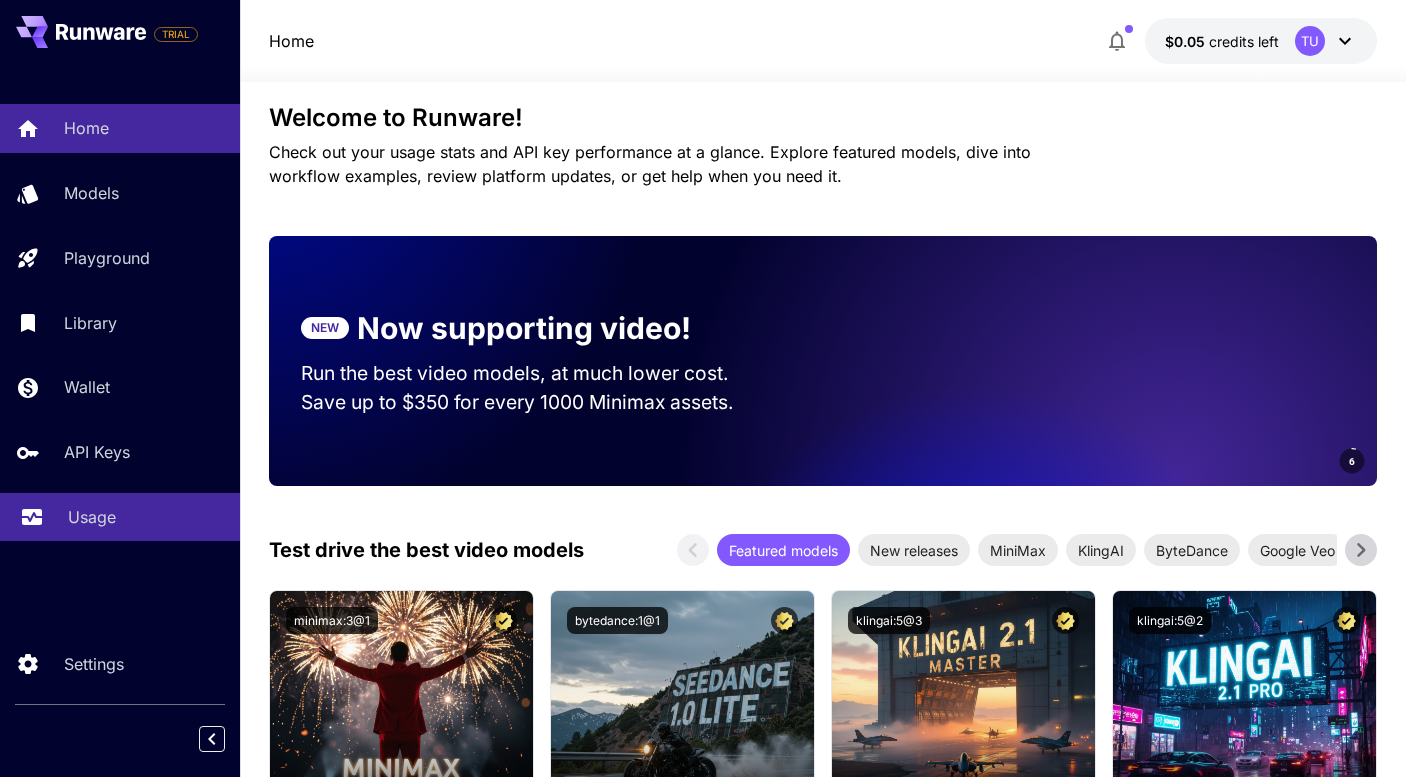click on "Usage" at bounding box center [92, 517] 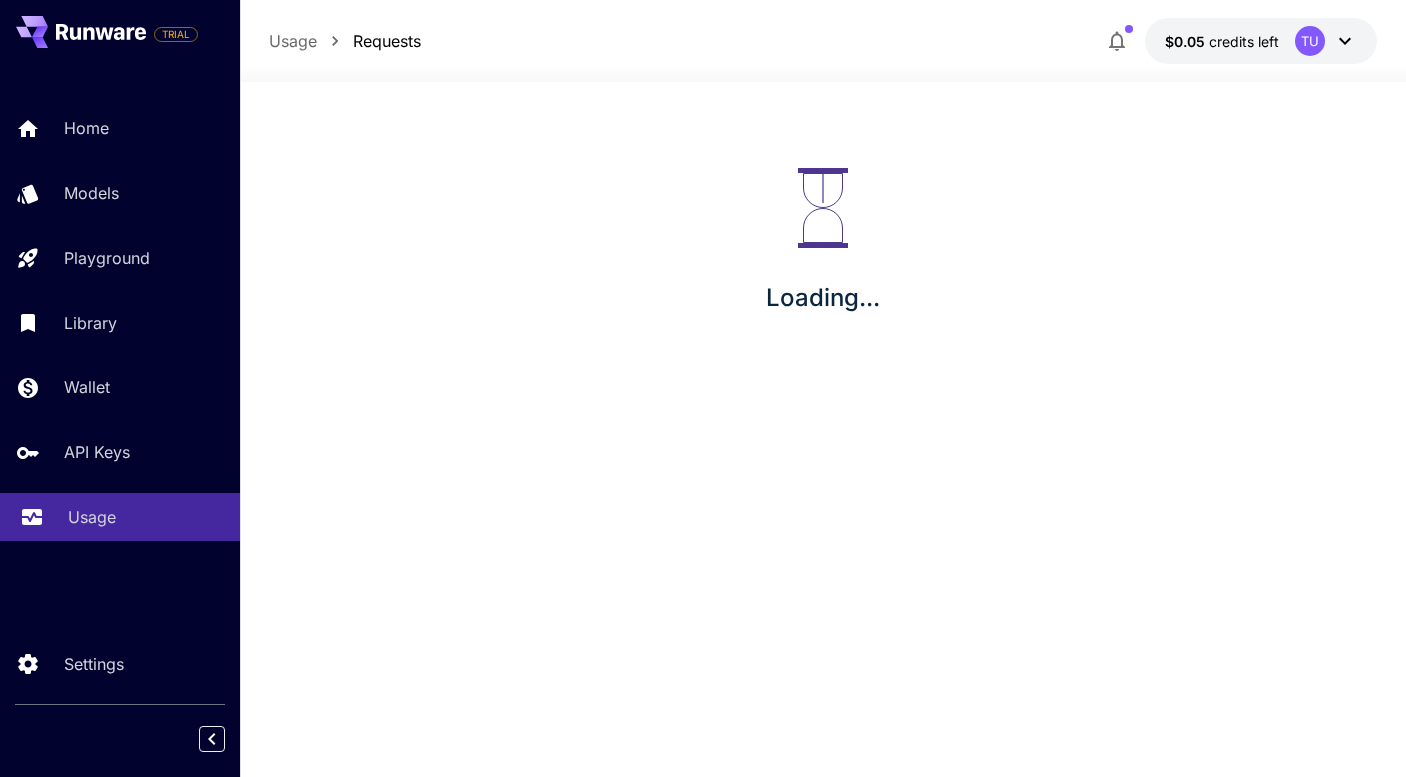 scroll, scrollTop: 0, scrollLeft: 0, axis: both 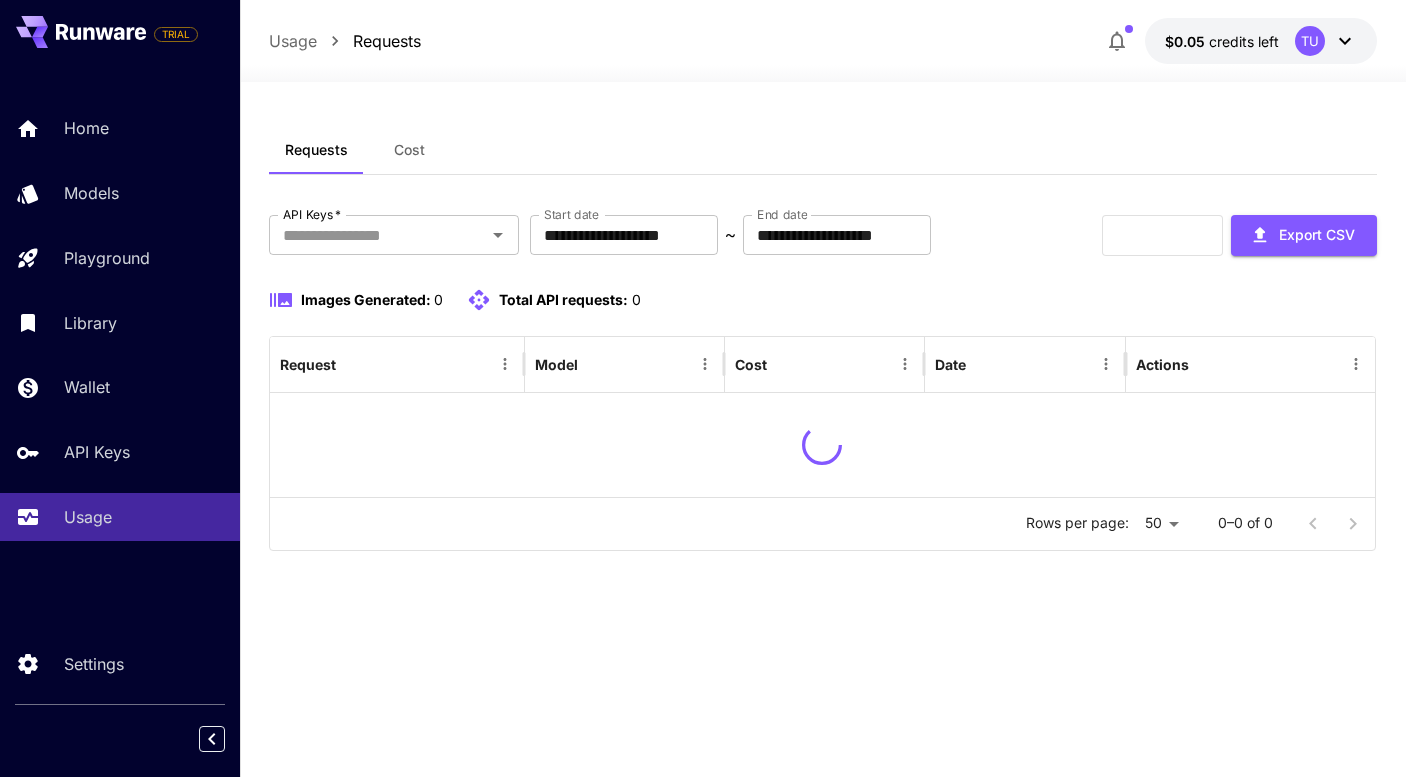 click on "Home Models Playground Library Wallet API Keys Usage" at bounding box center [120, 322] 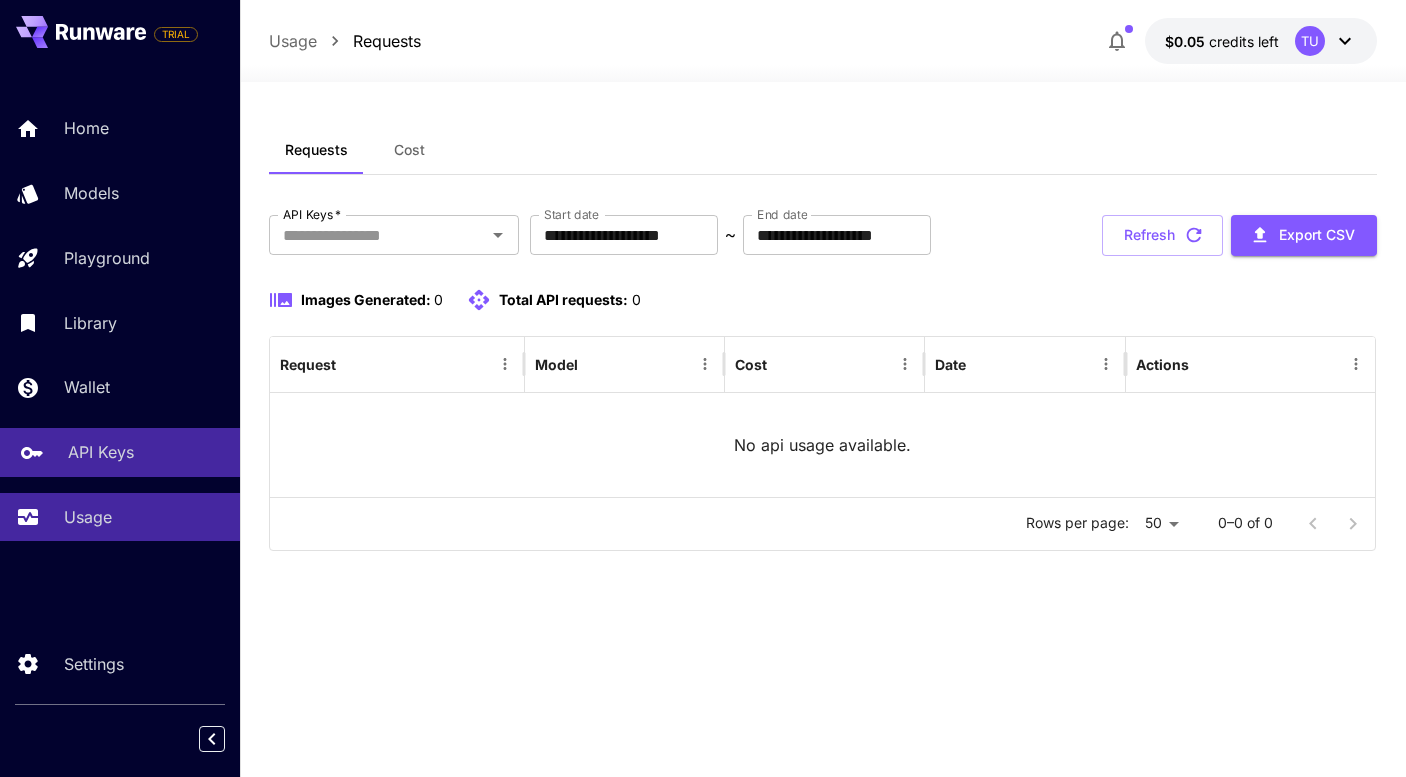 click on "API Keys" at bounding box center (101, 452) 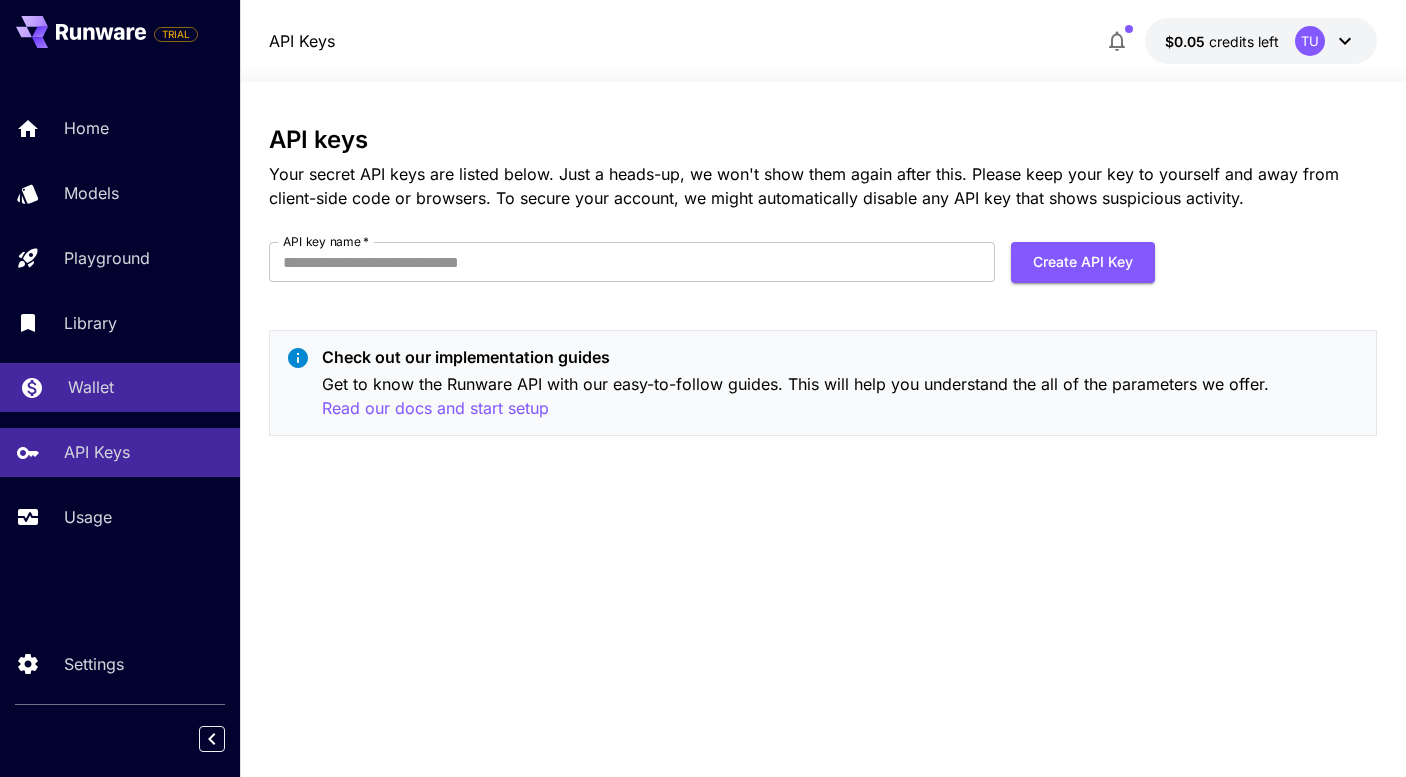 click on "Wallet" at bounding box center (120, 387) 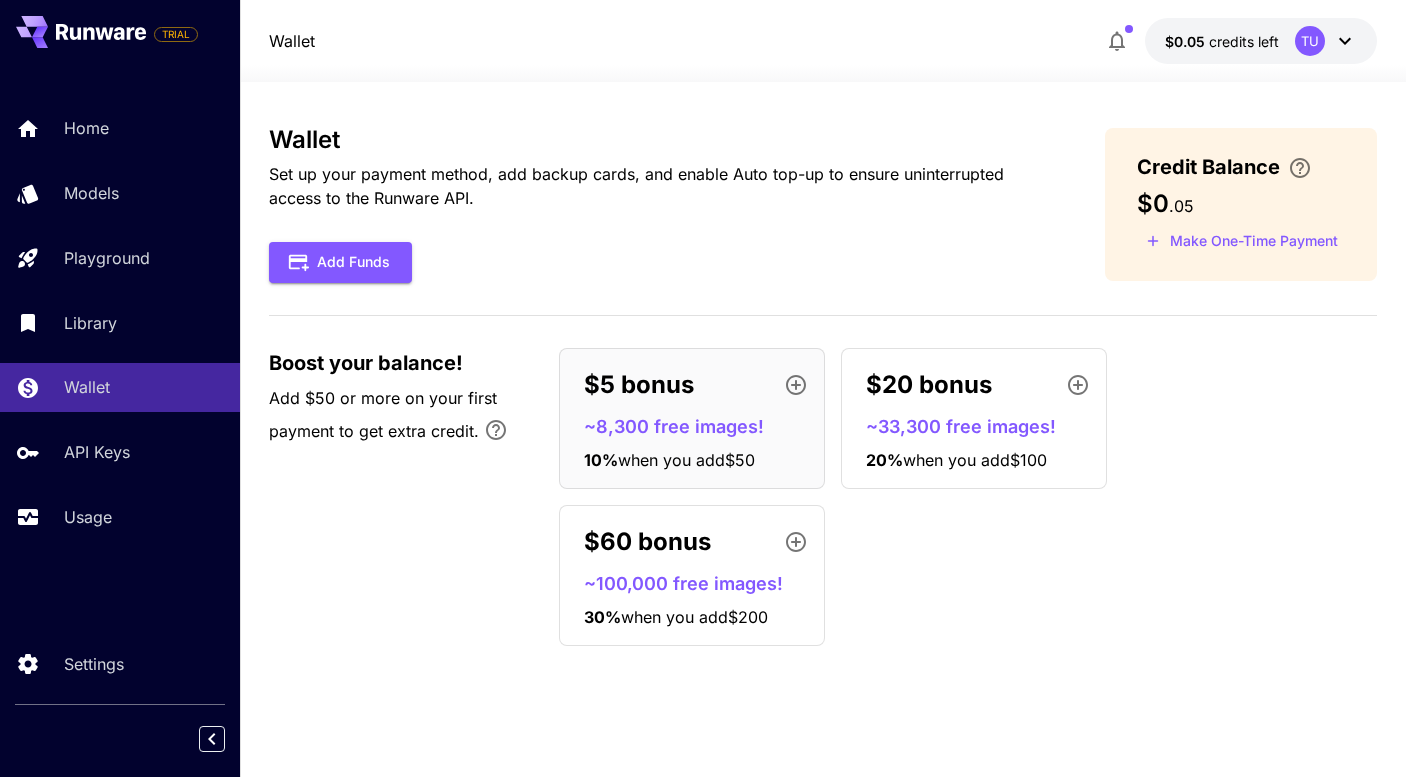 click 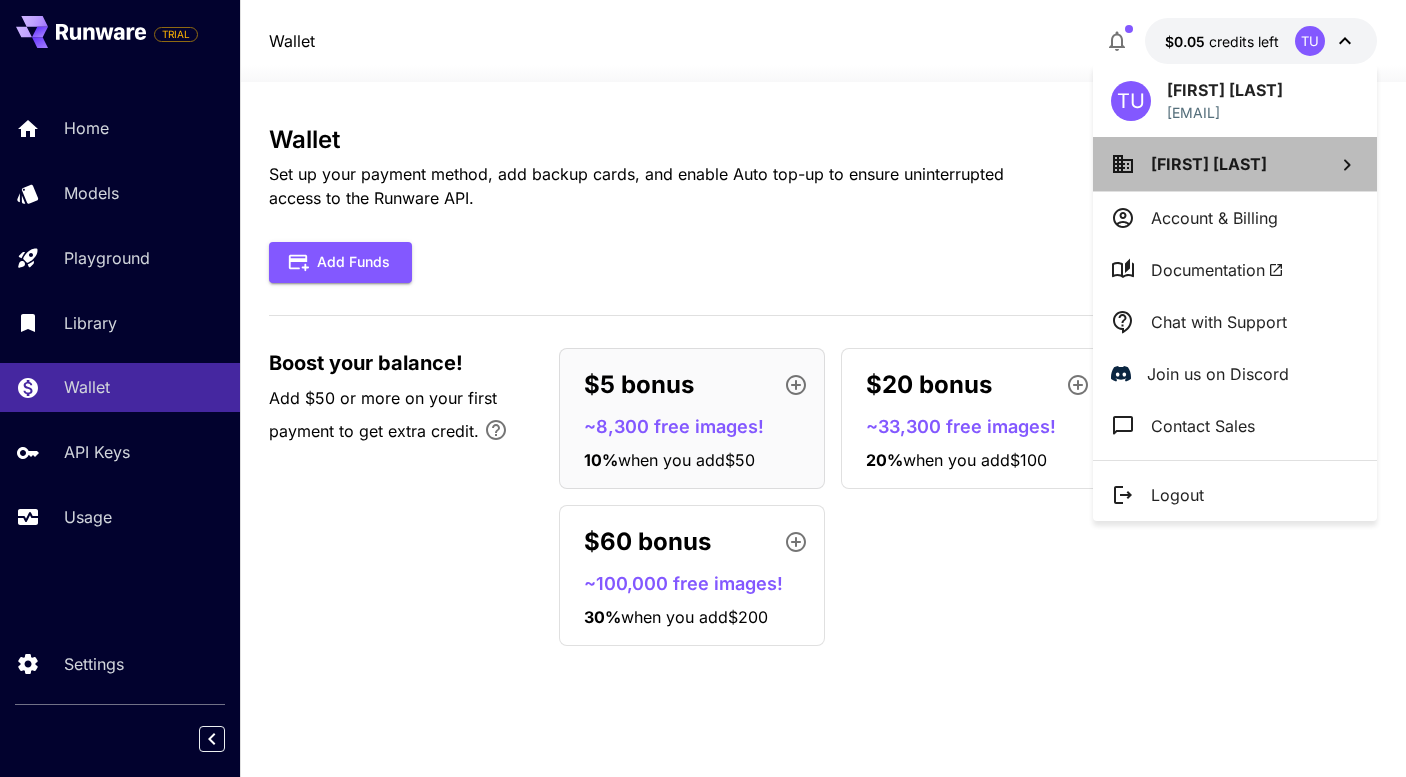 click on "[FIRST] [LAST]" at bounding box center [1235, 164] 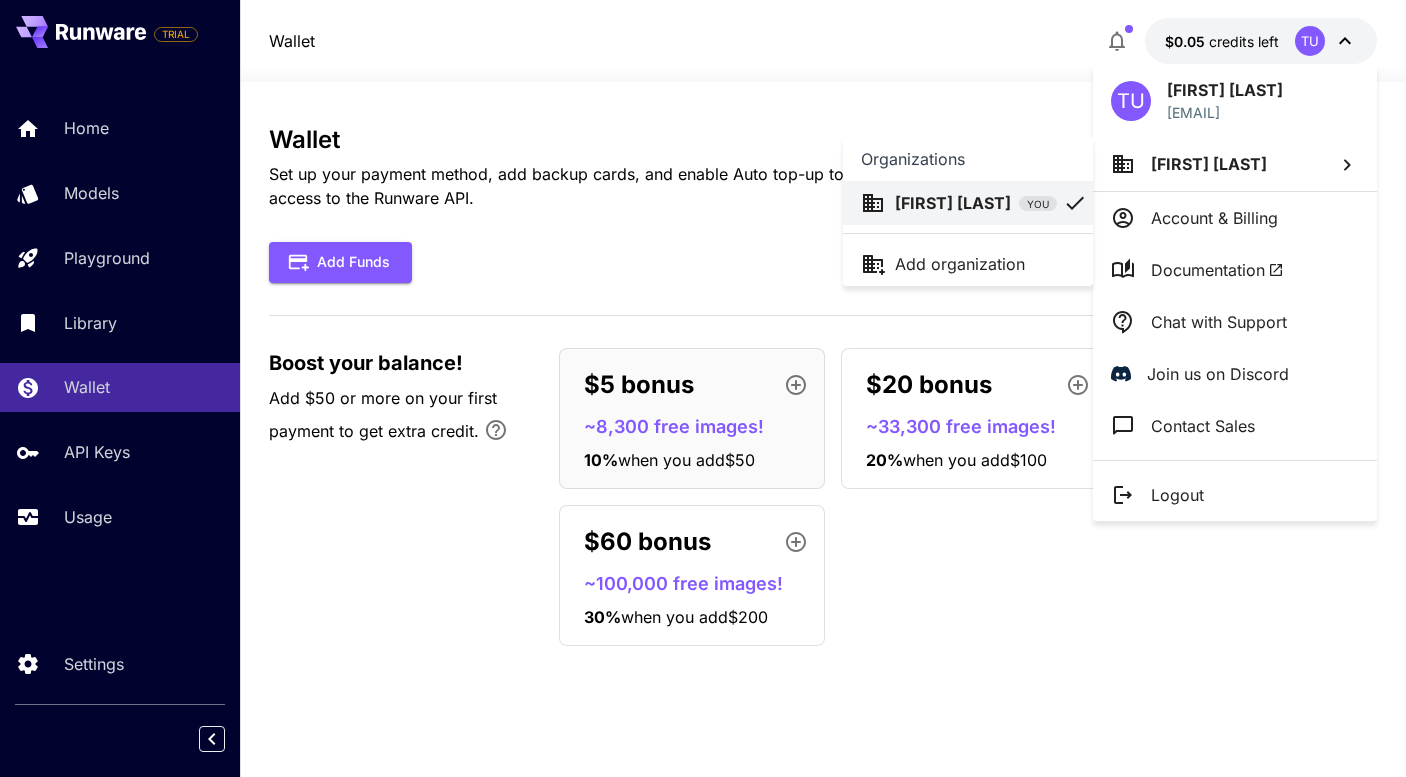 click at bounding box center [703, 388] 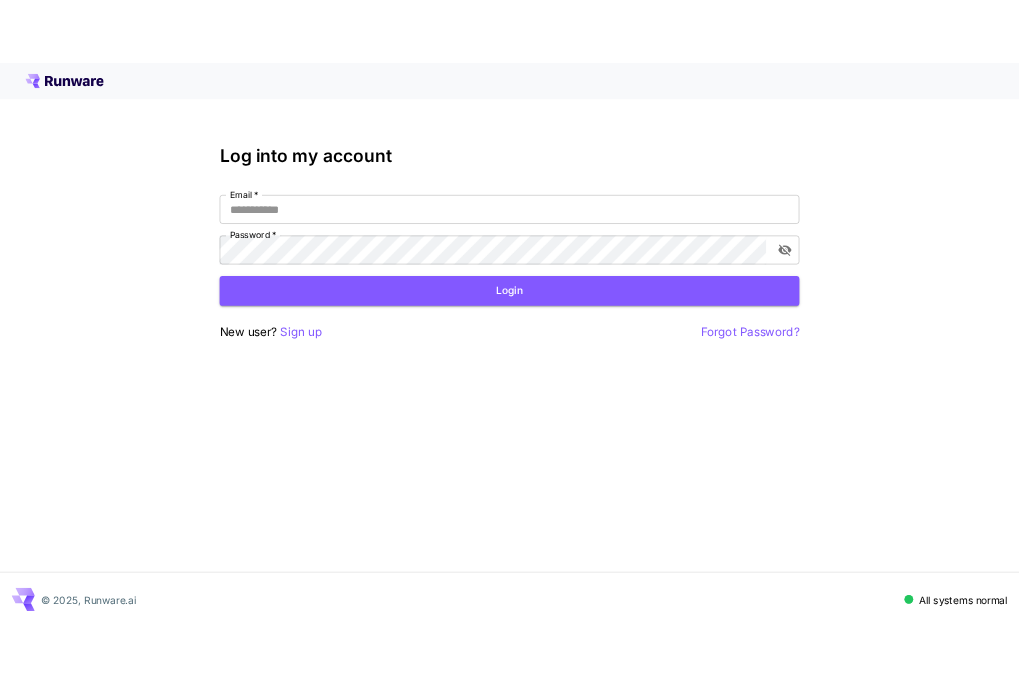 scroll, scrollTop: 0, scrollLeft: 0, axis: both 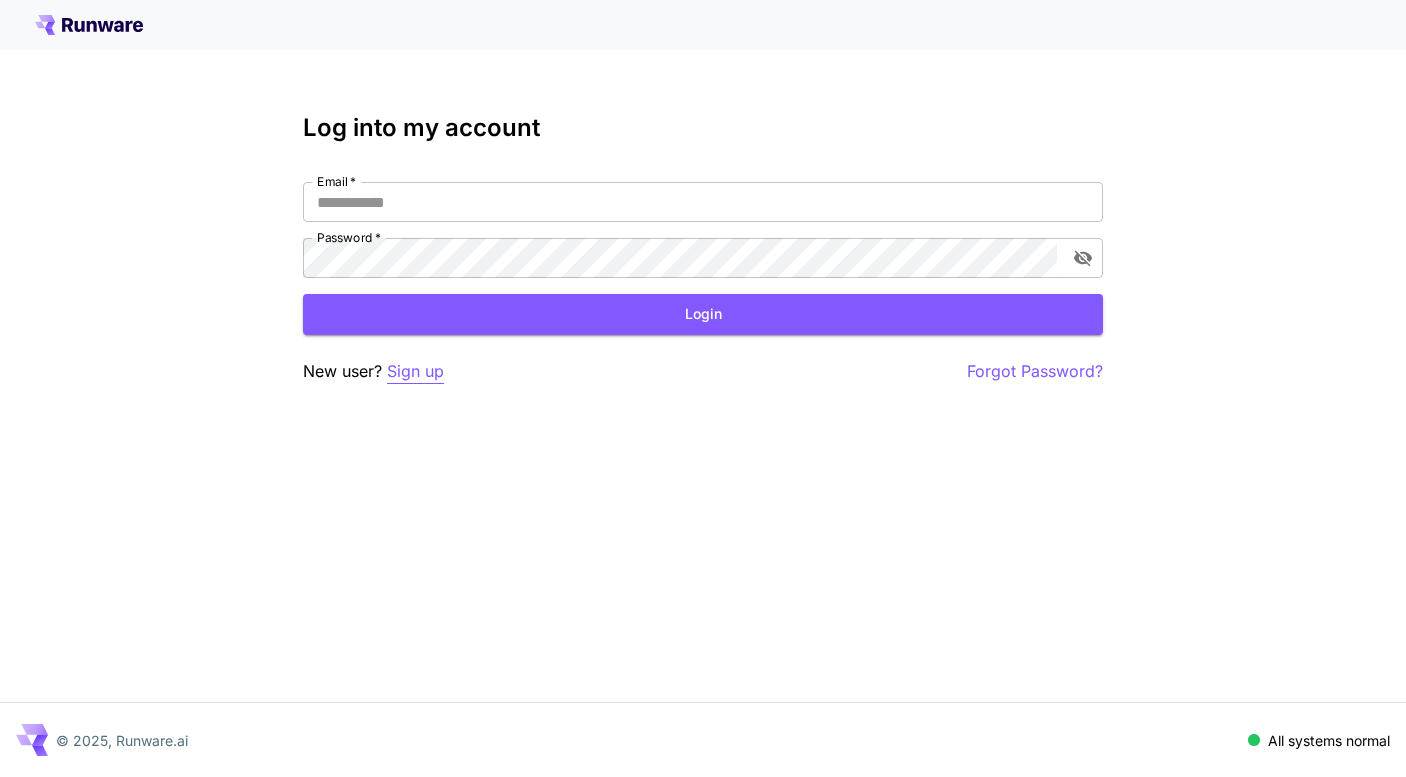 click on "Sign up" at bounding box center (415, 371) 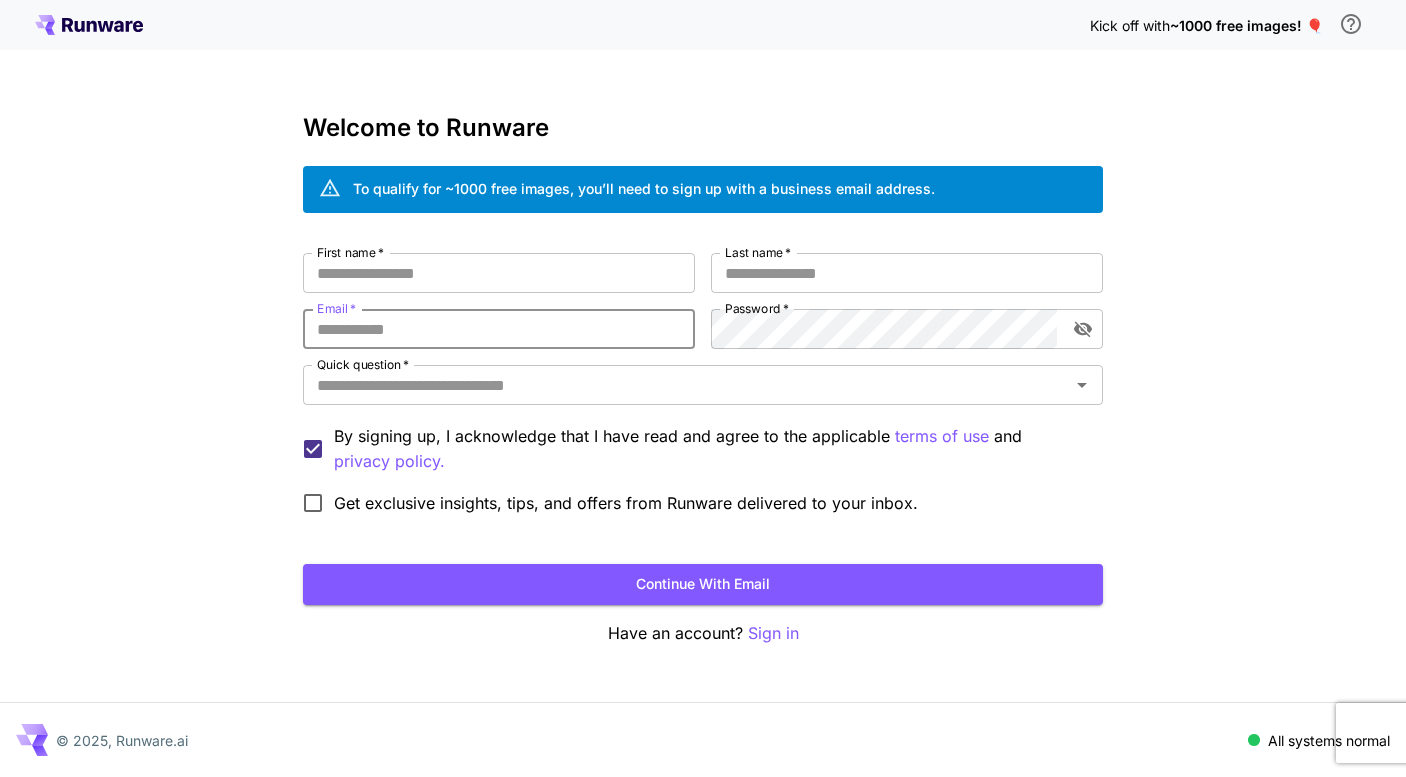 click on "Email   *" at bounding box center (499, 329) 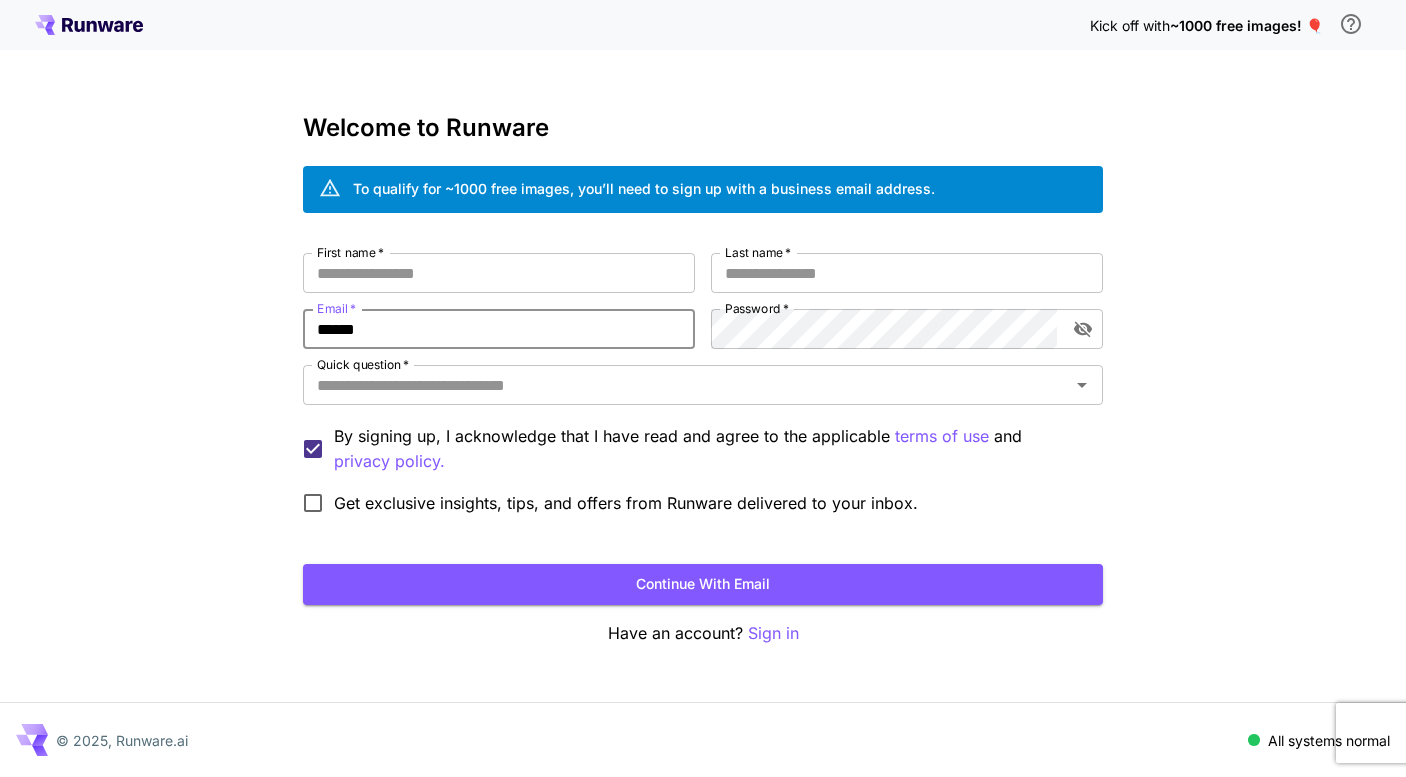 click on "******" at bounding box center [499, 329] 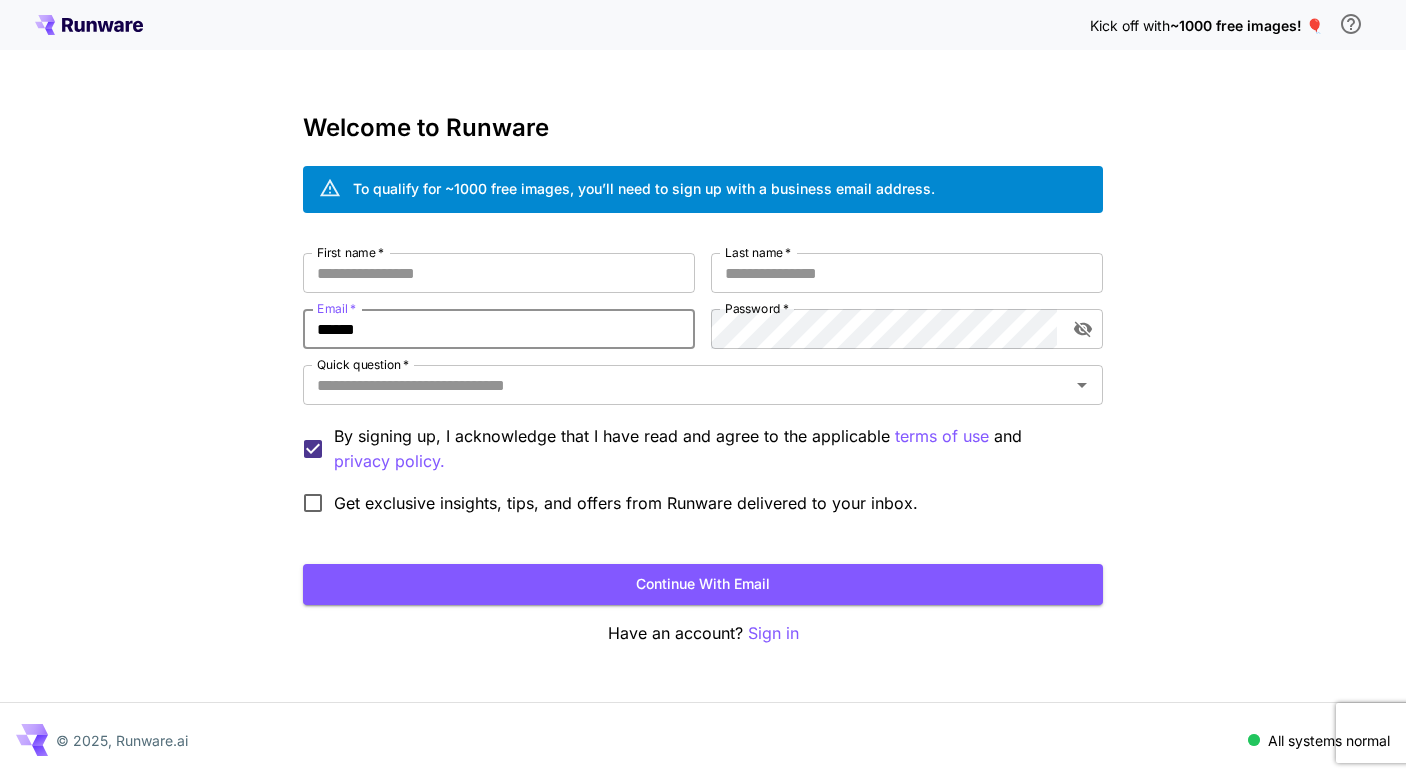 paste on "**********" 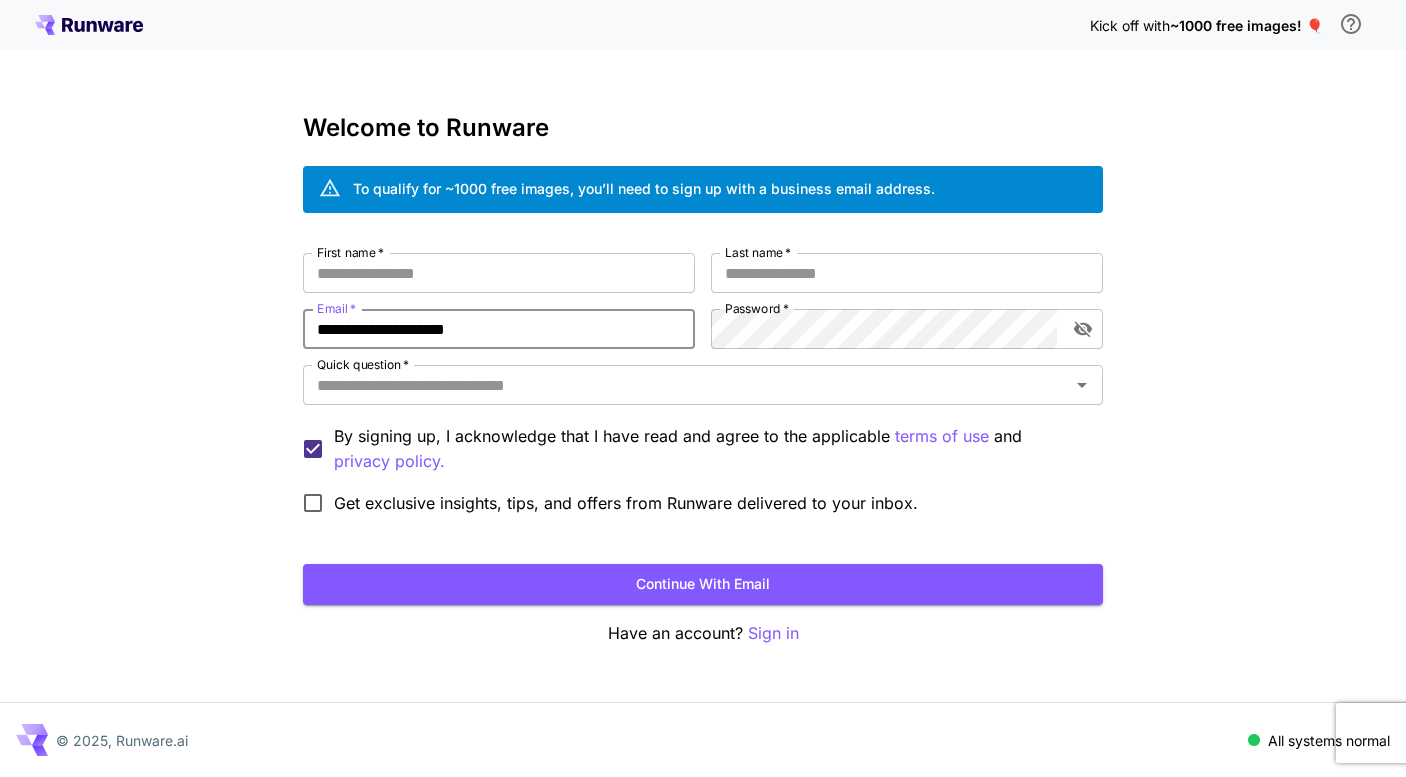 type on "**********" 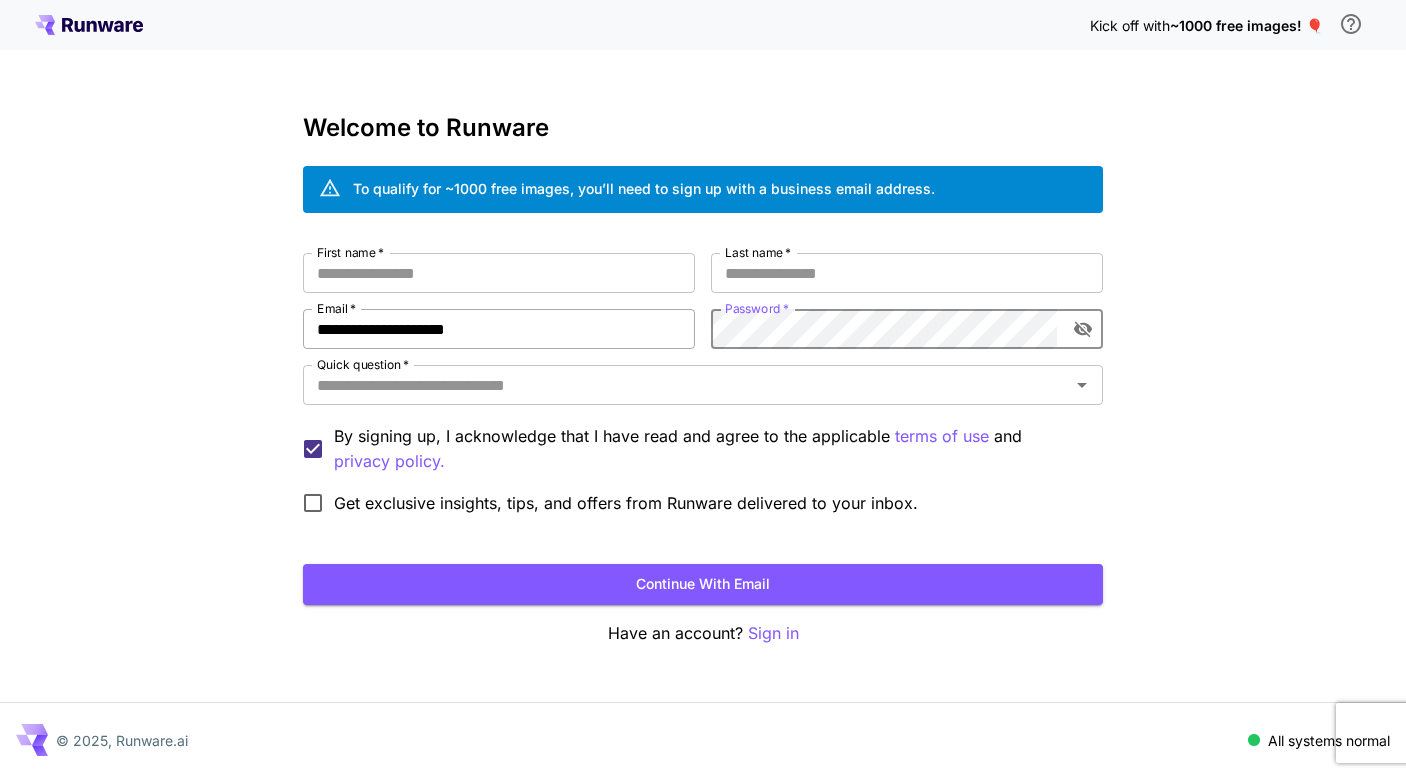 click on "**********" at bounding box center [499, 329] 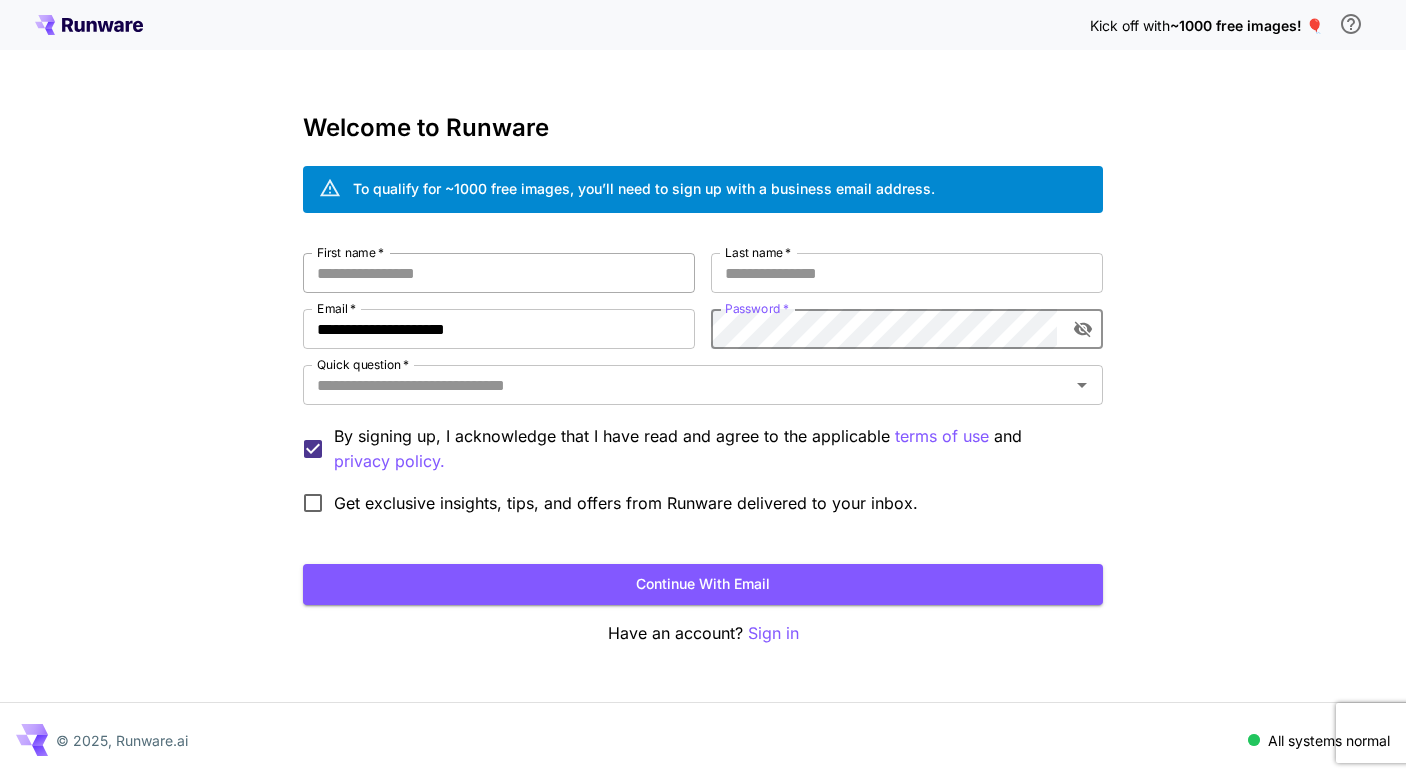 click on "First name   *" at bounding box center [499, 273] 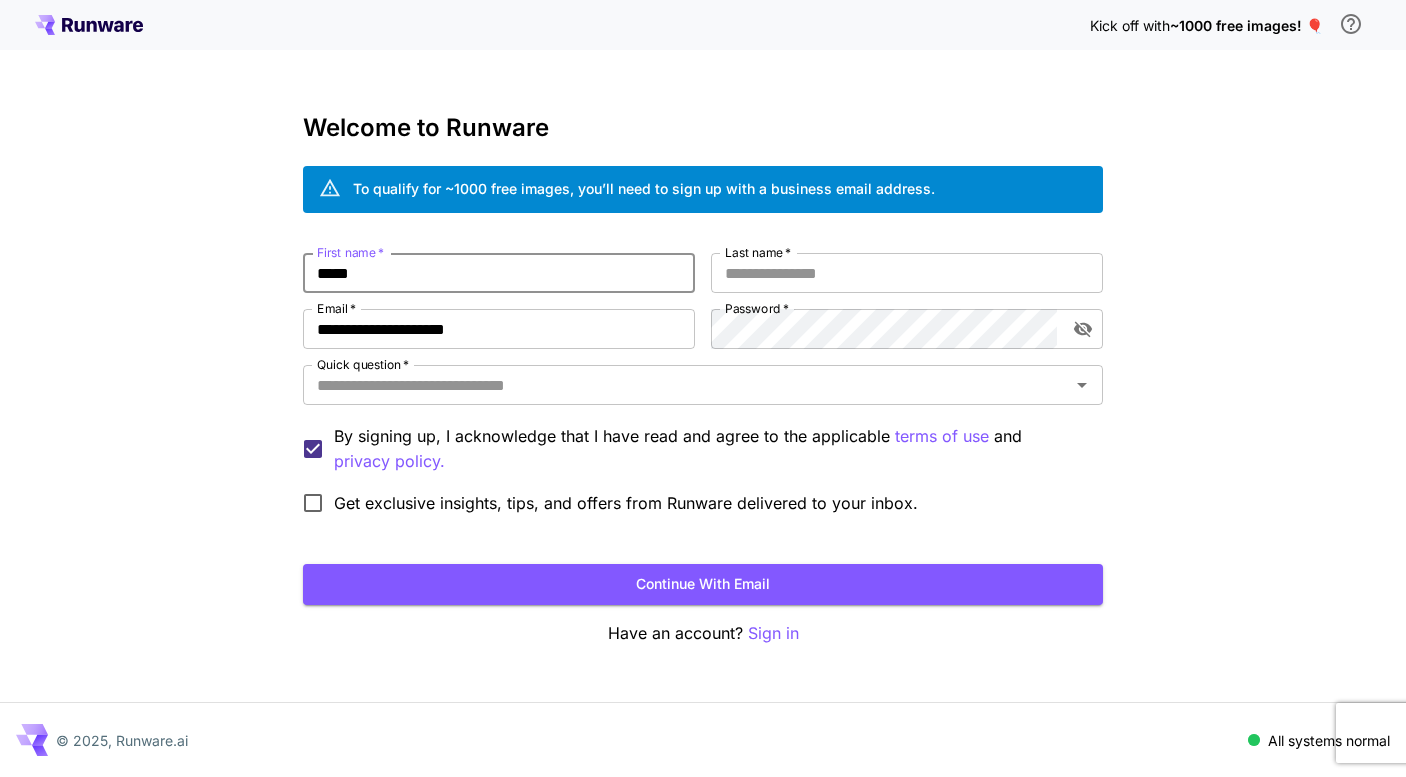 type on "*****" 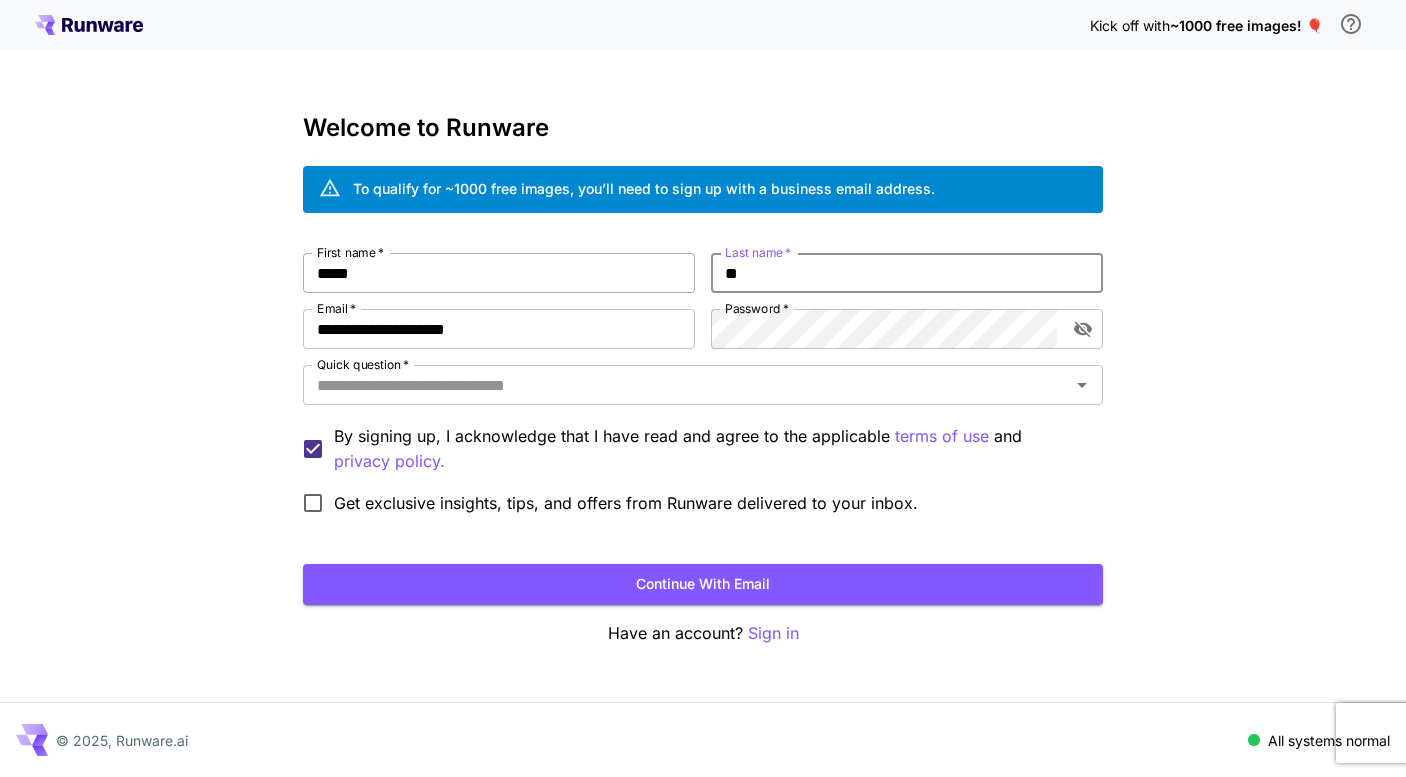 type on "*" 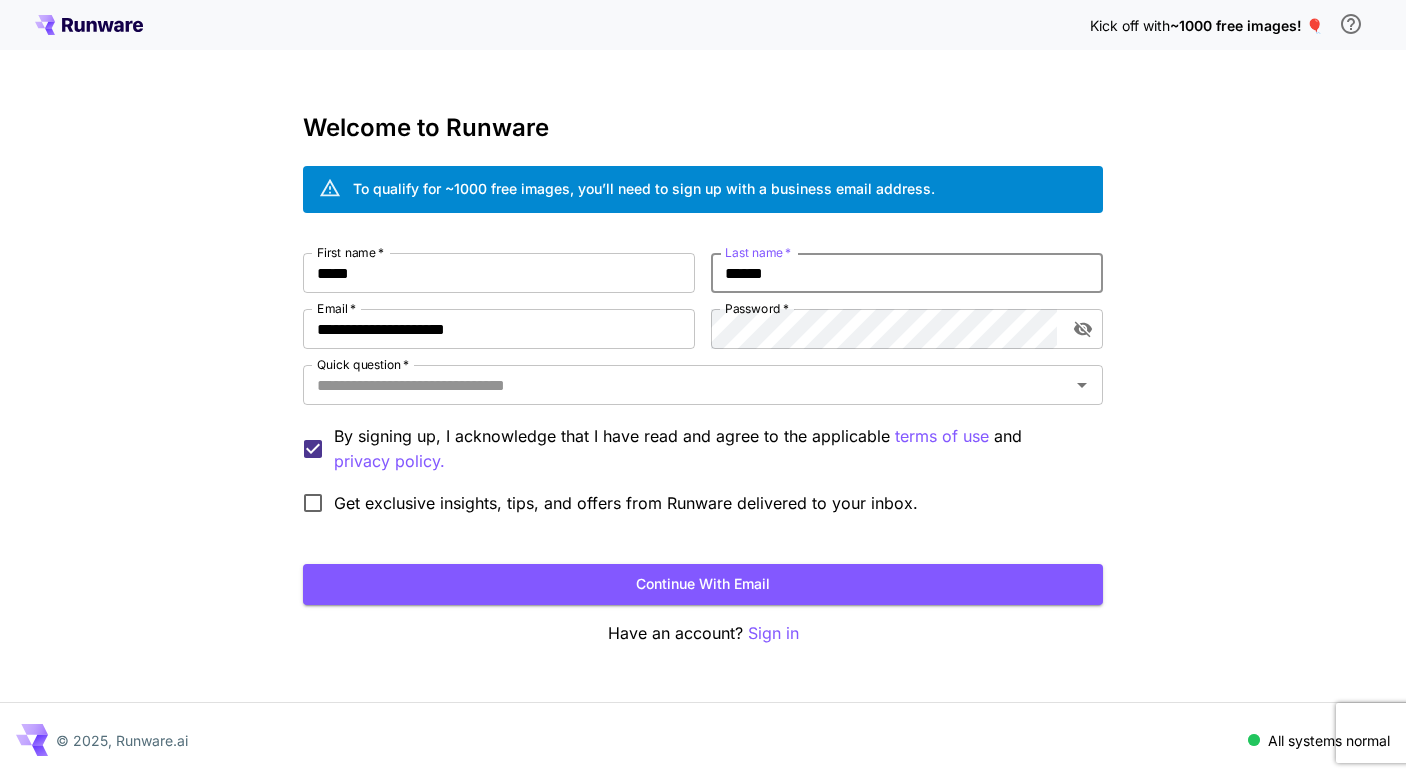 type on "******" 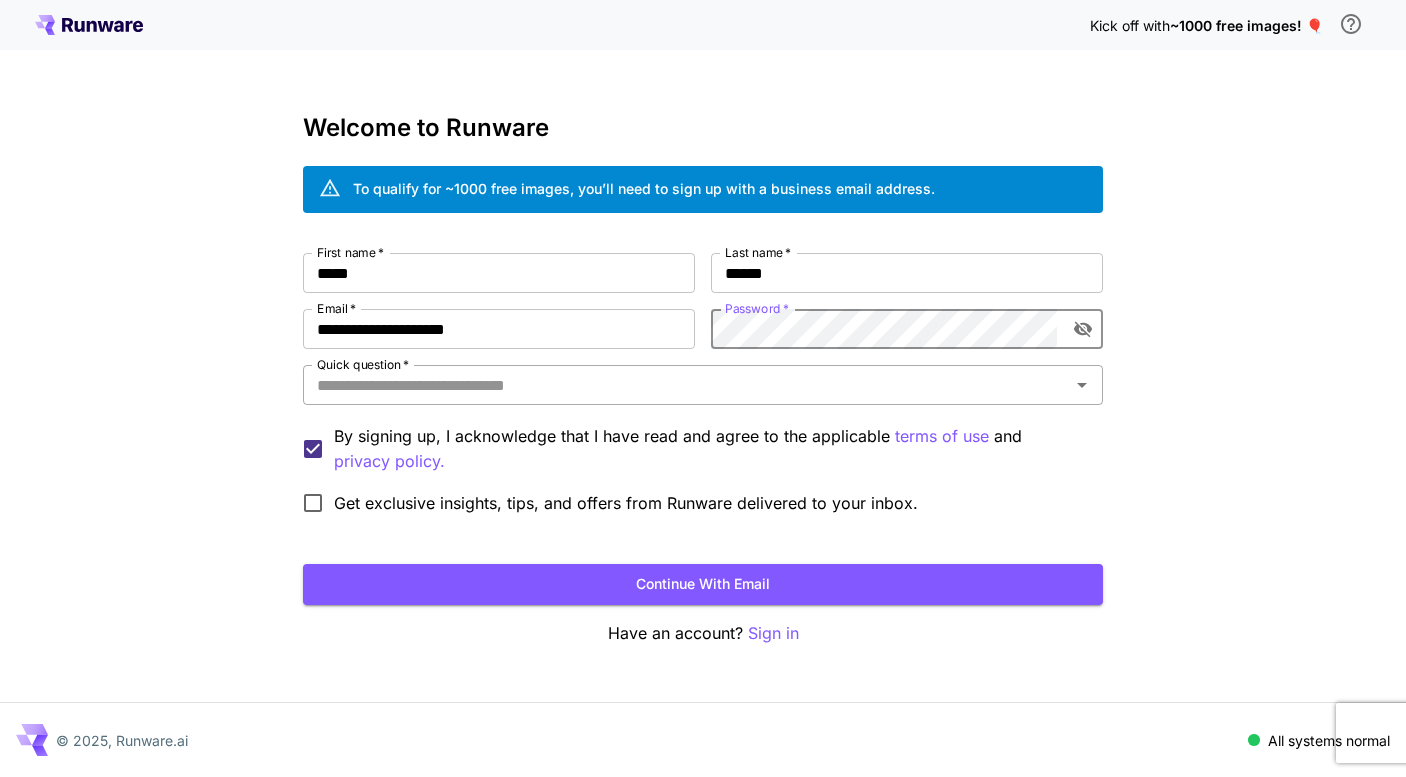 click on "Quick question   *" at bounding box center (686, 385) 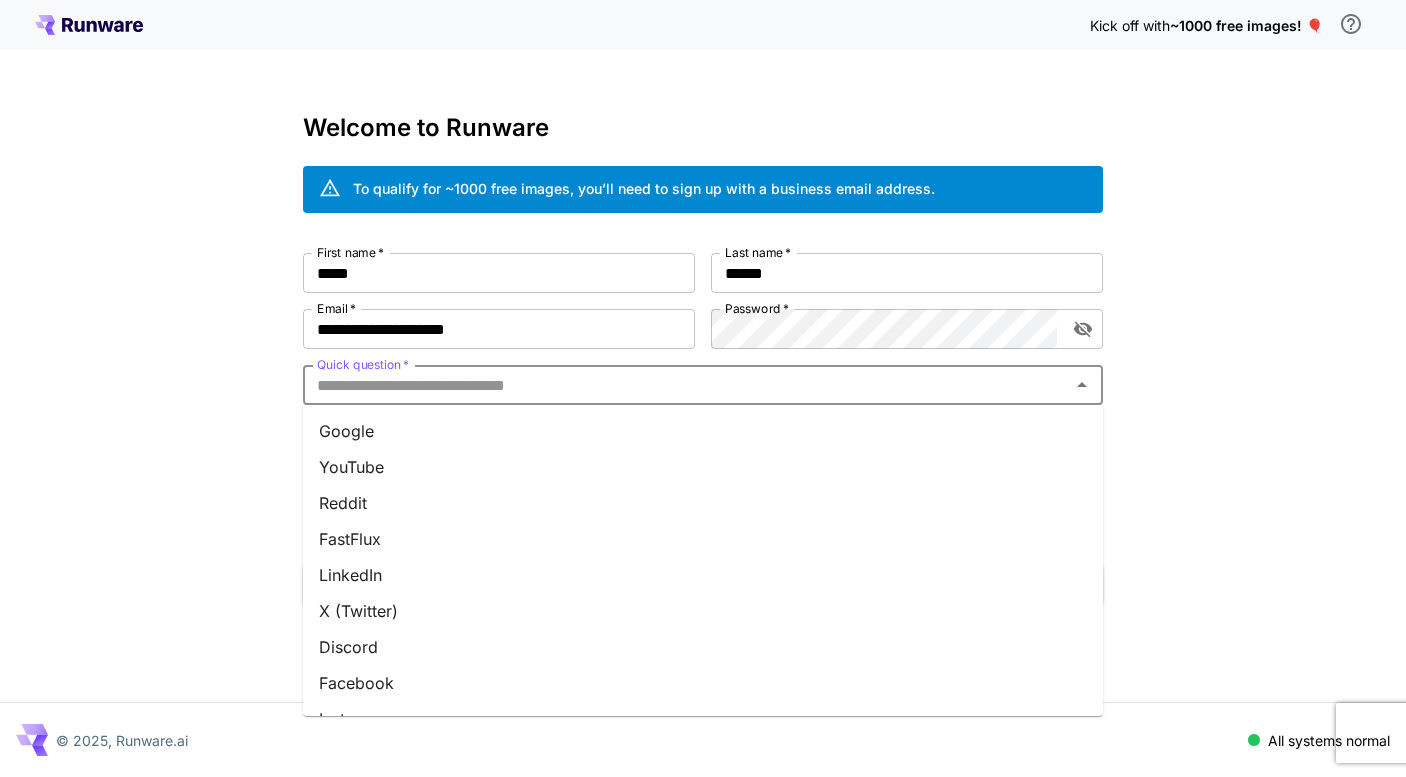 click on "Google" at bounding box center [703, 431] 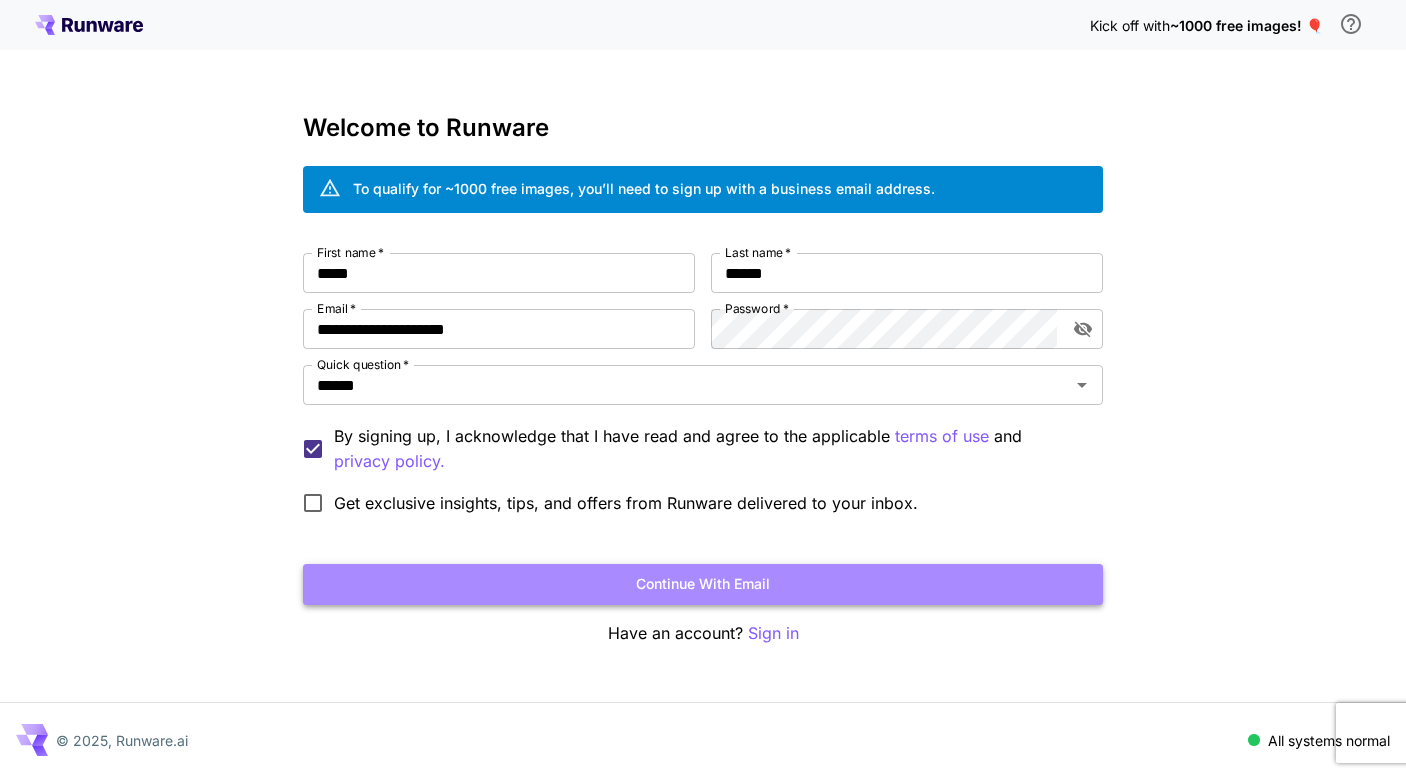 click on "Continue with email" at bounding box center (703, 584) 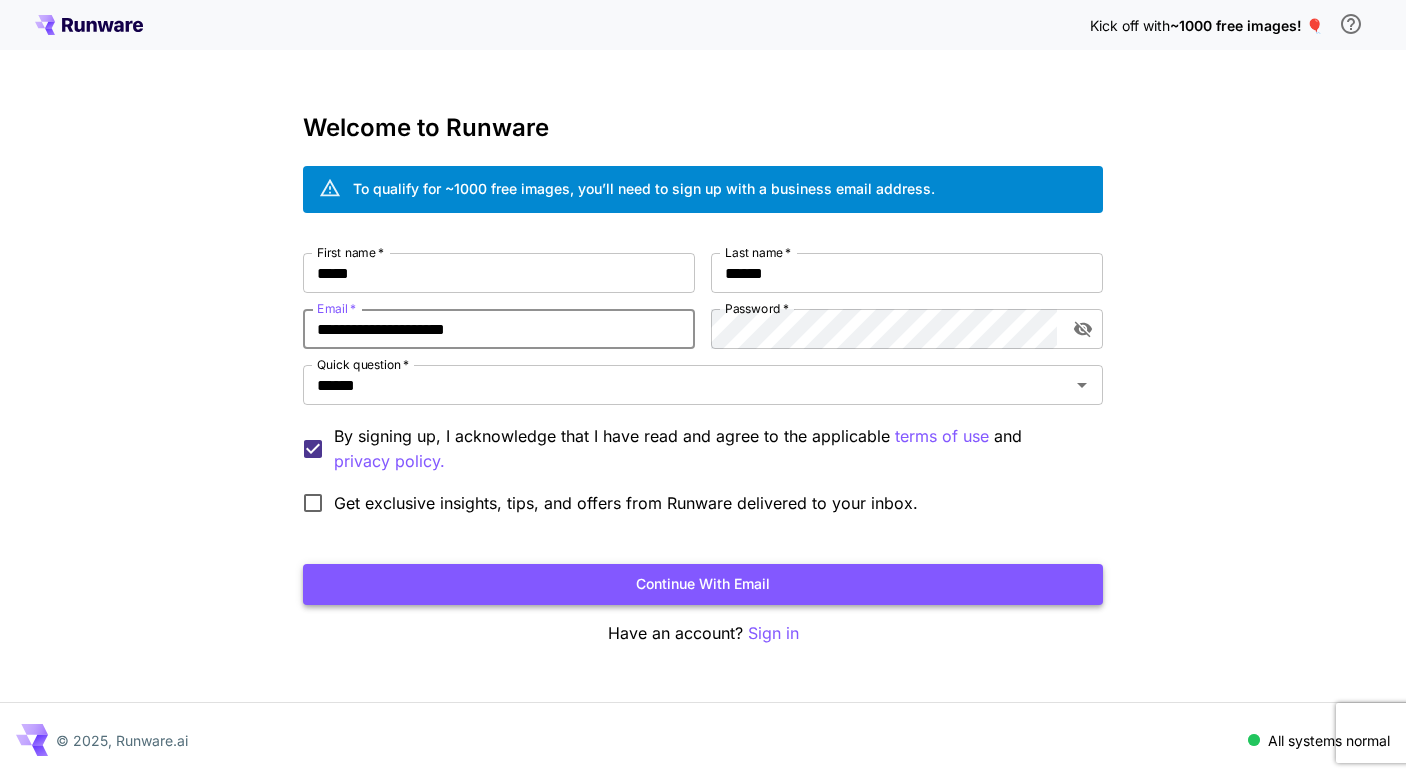 click on "Continue with email" at bounding box center (703, 584) 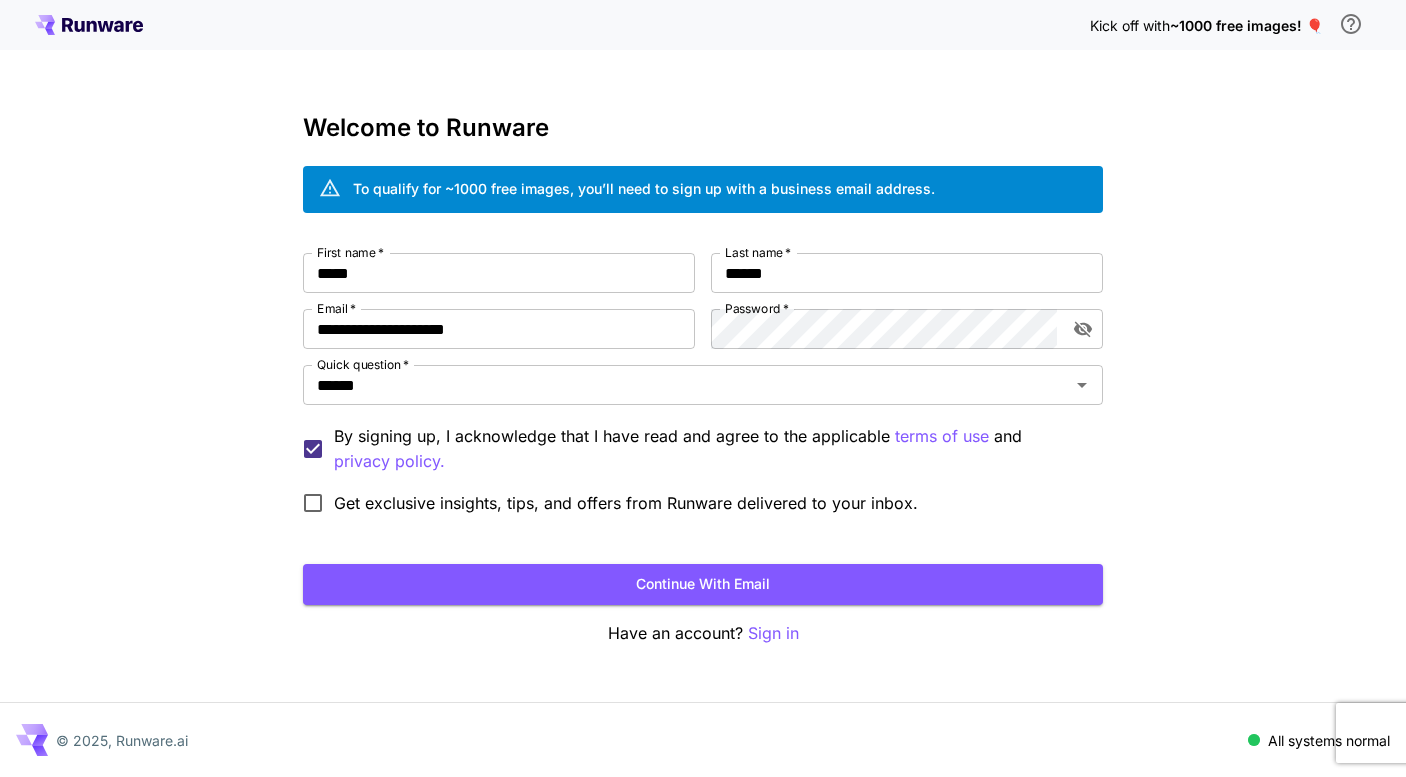click on "**********" at bounding box center (703, 388) 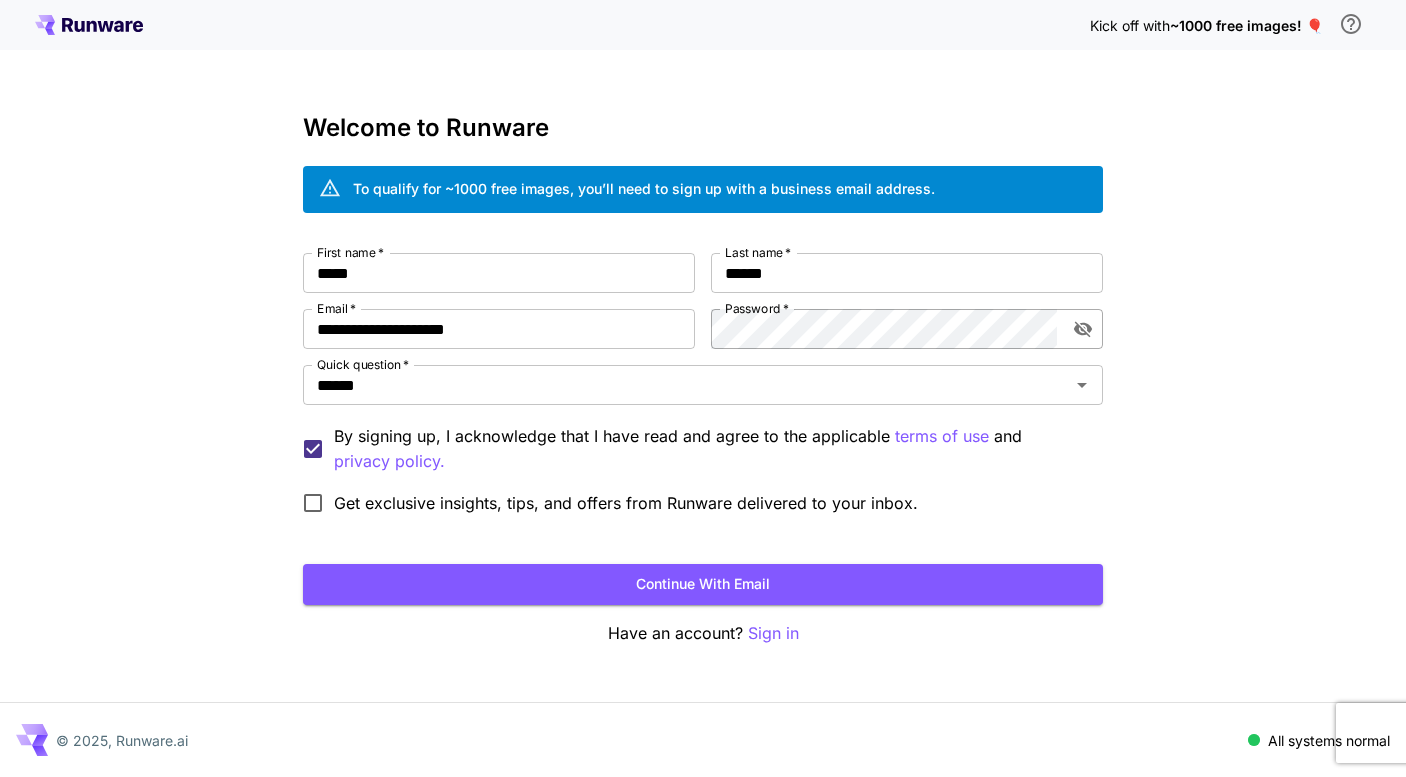 click at bounding box center [1083, 329] 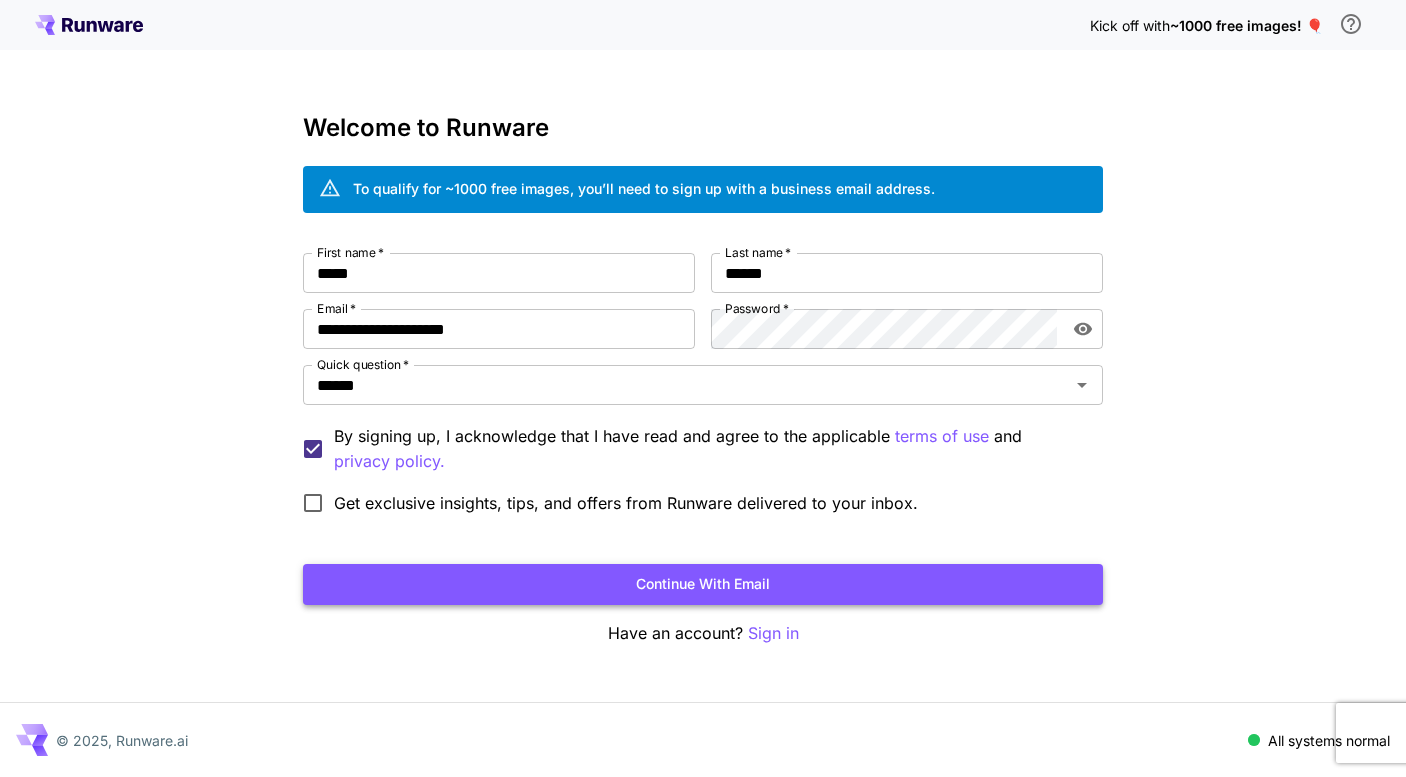 click on "Continue with email" at bounding box center [703, 584] 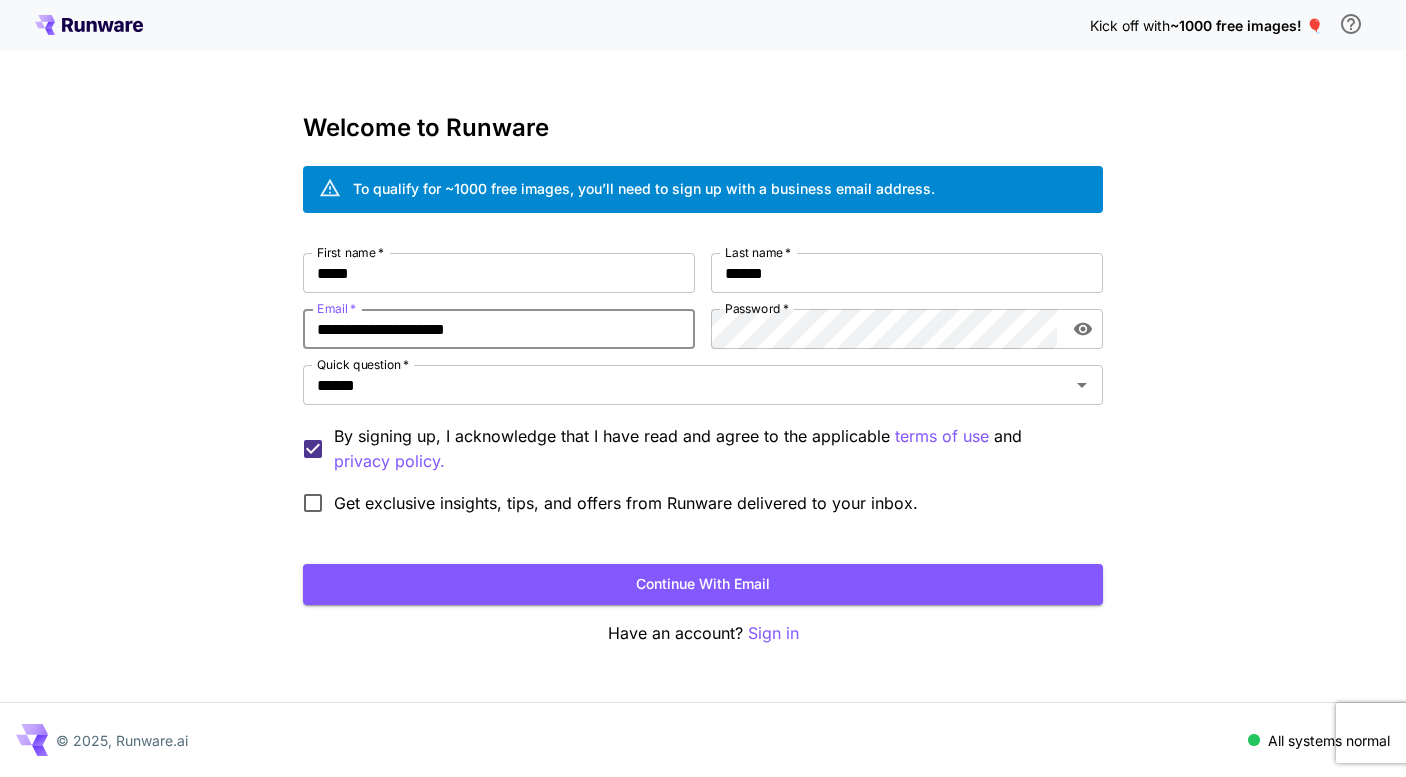 click on "**********" at bounding box center [499, 329] 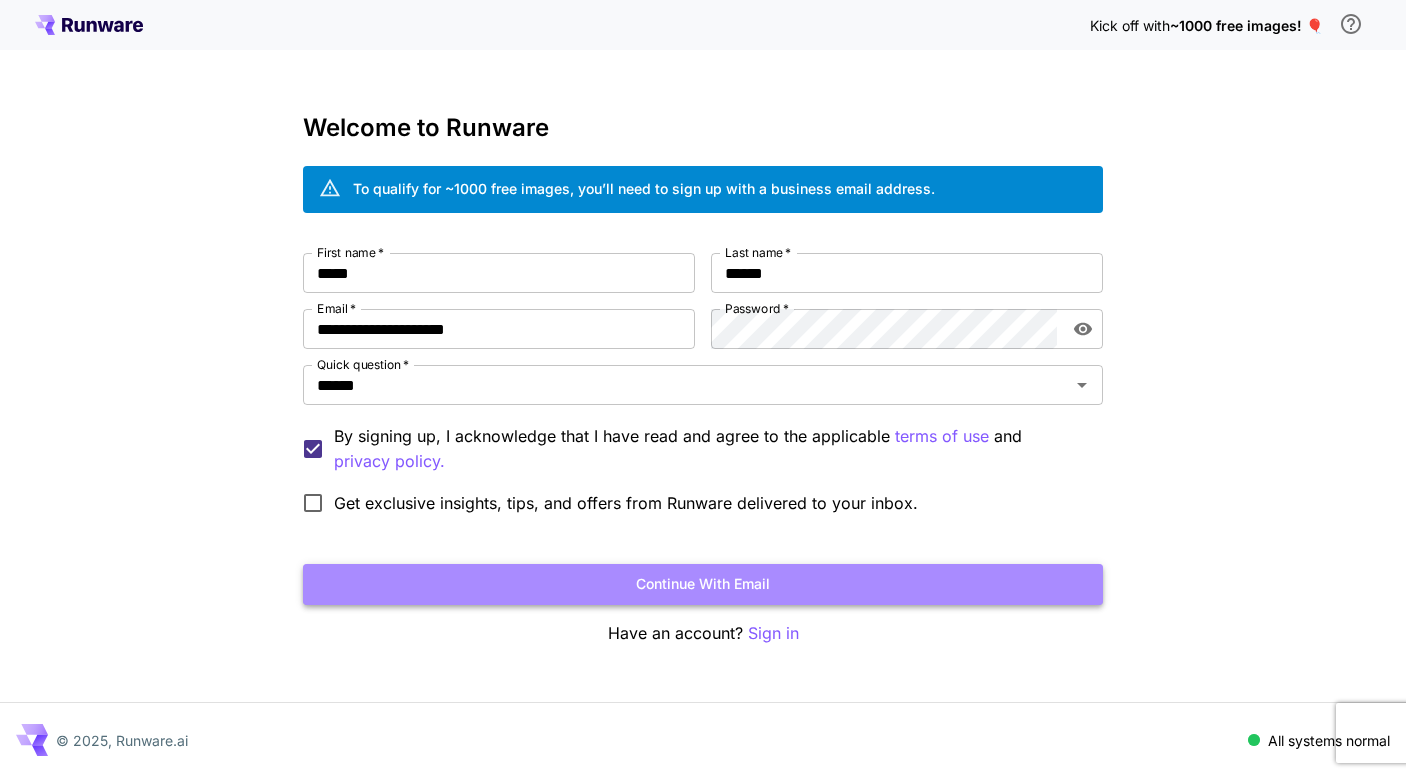 click on "Continue with email" at bounding box center [703, 584] 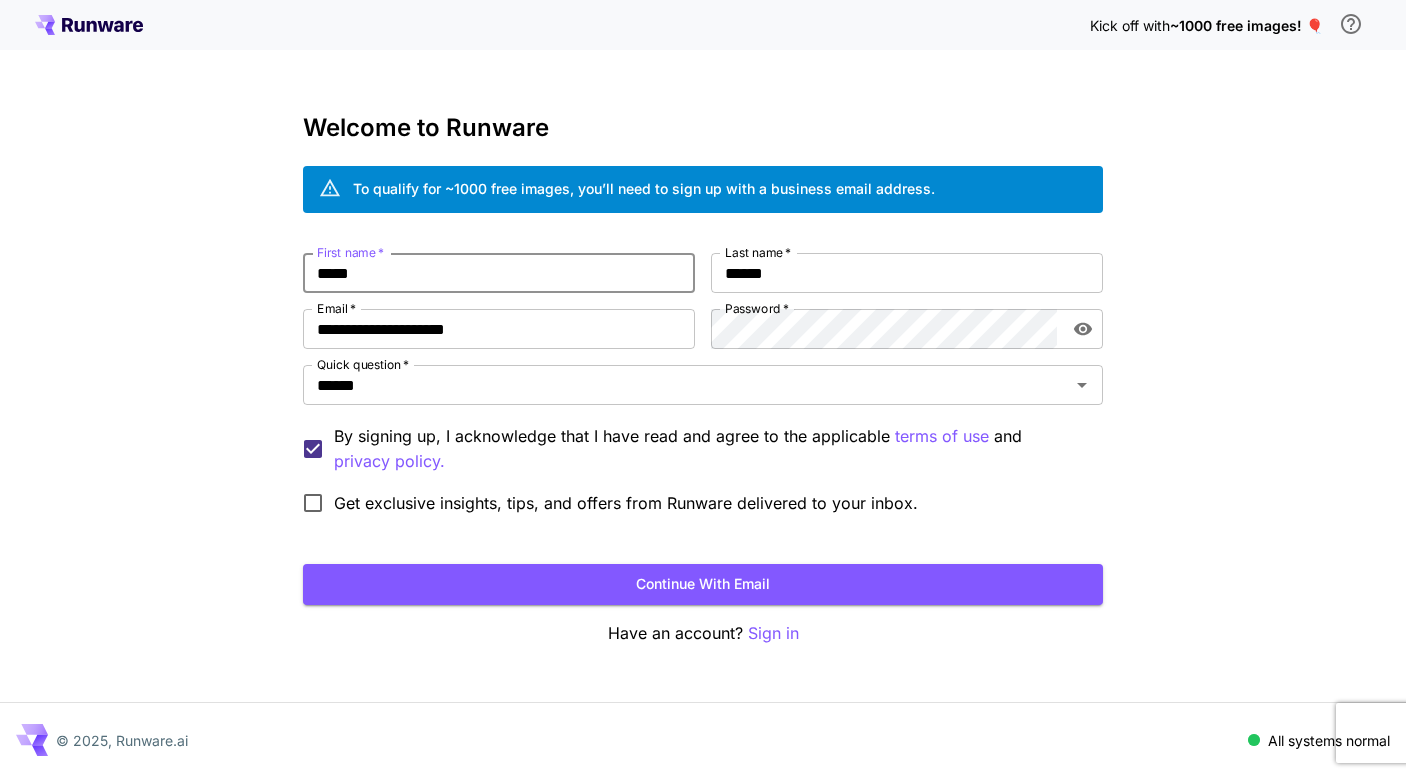 click on "*****" at bounding box center (499, 273) 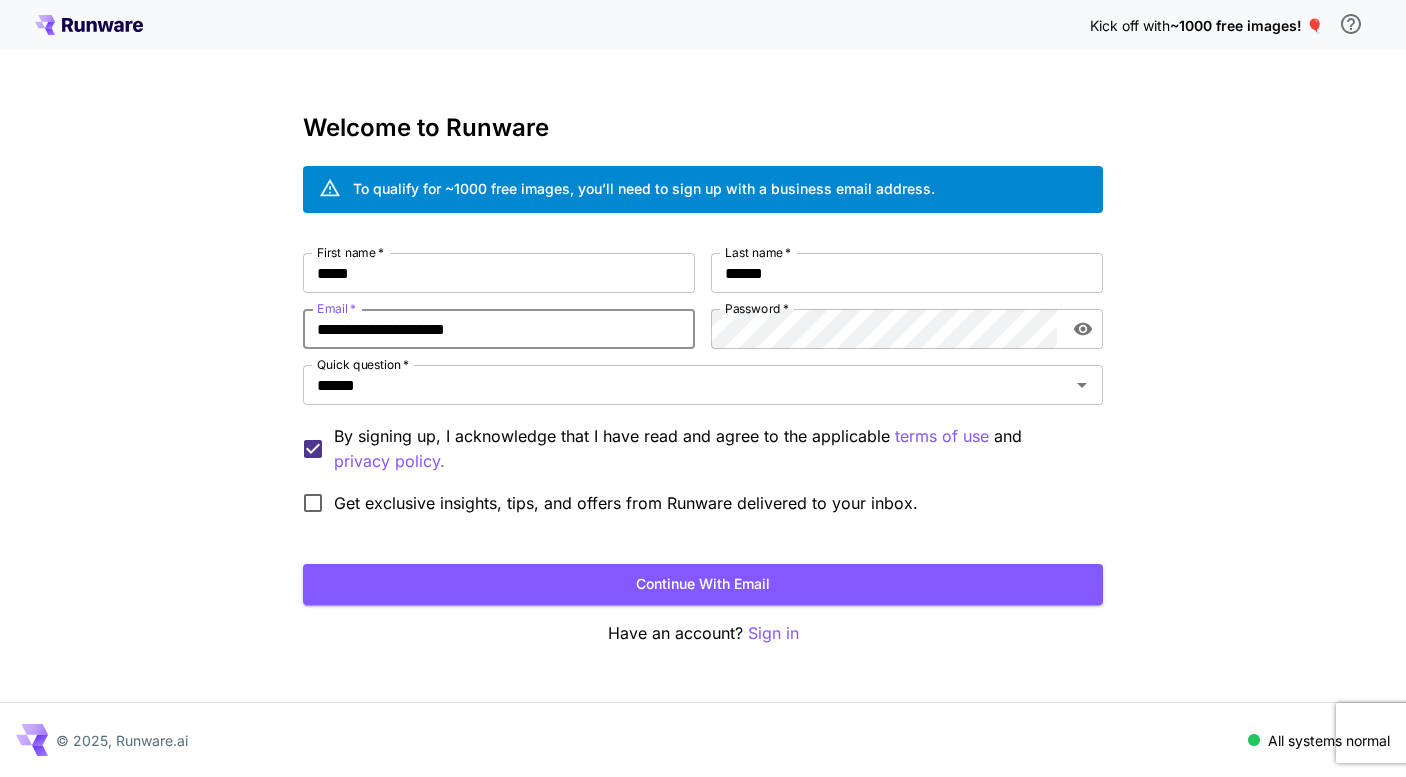 click on "**********" at bounding box center [499, 329] 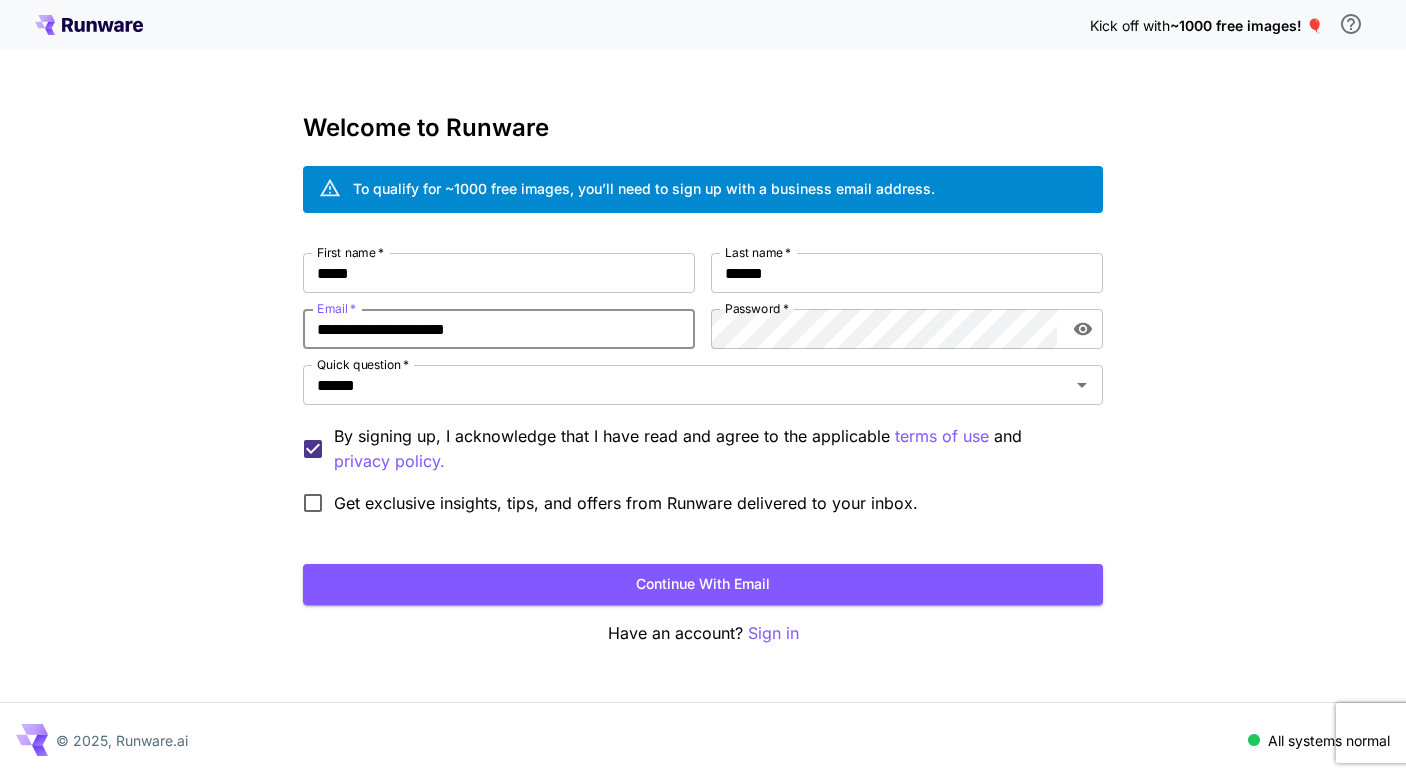 drag, startPoint x: 537, startPoint y: 329, endPoint x: 321, endPoint y: 325, distance: 216.03703 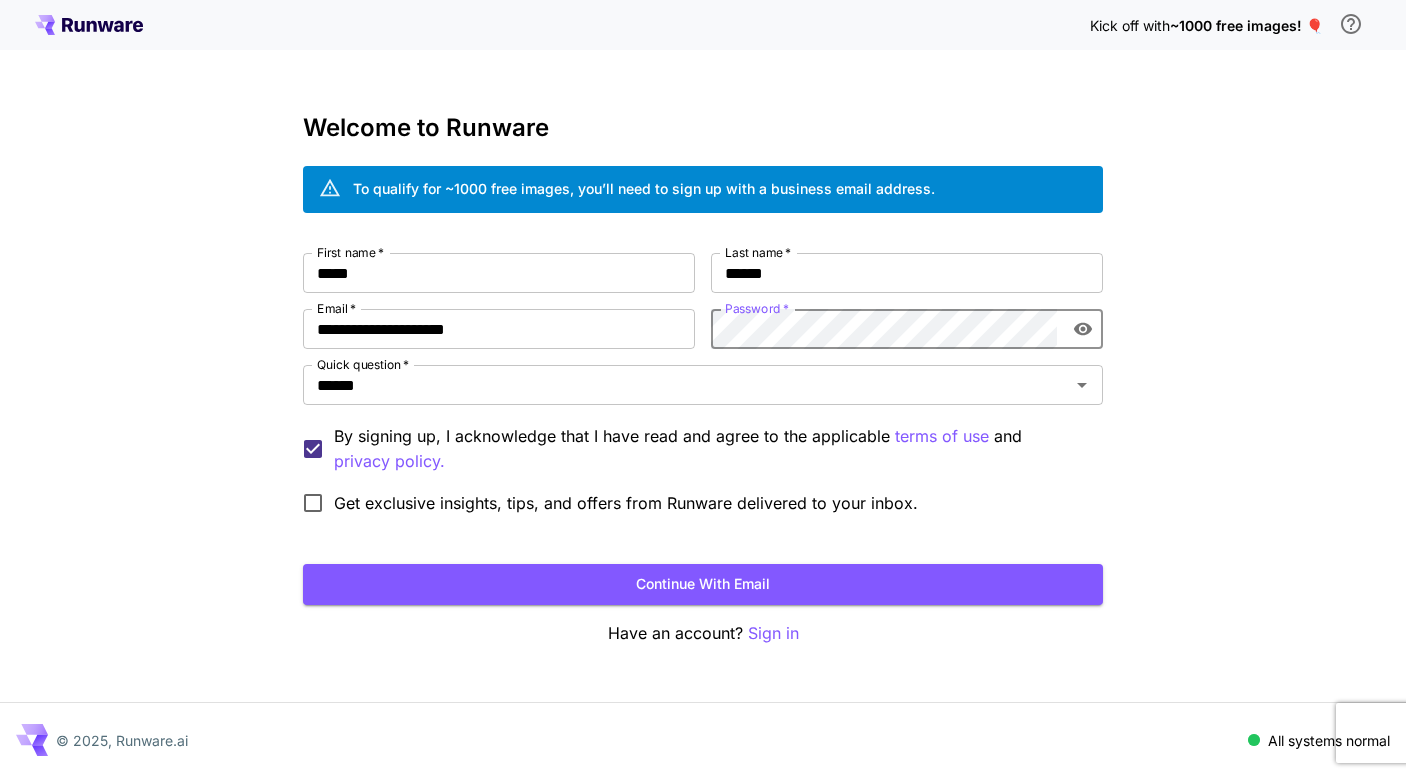 click on "**********" at bounding box center (703, 388) 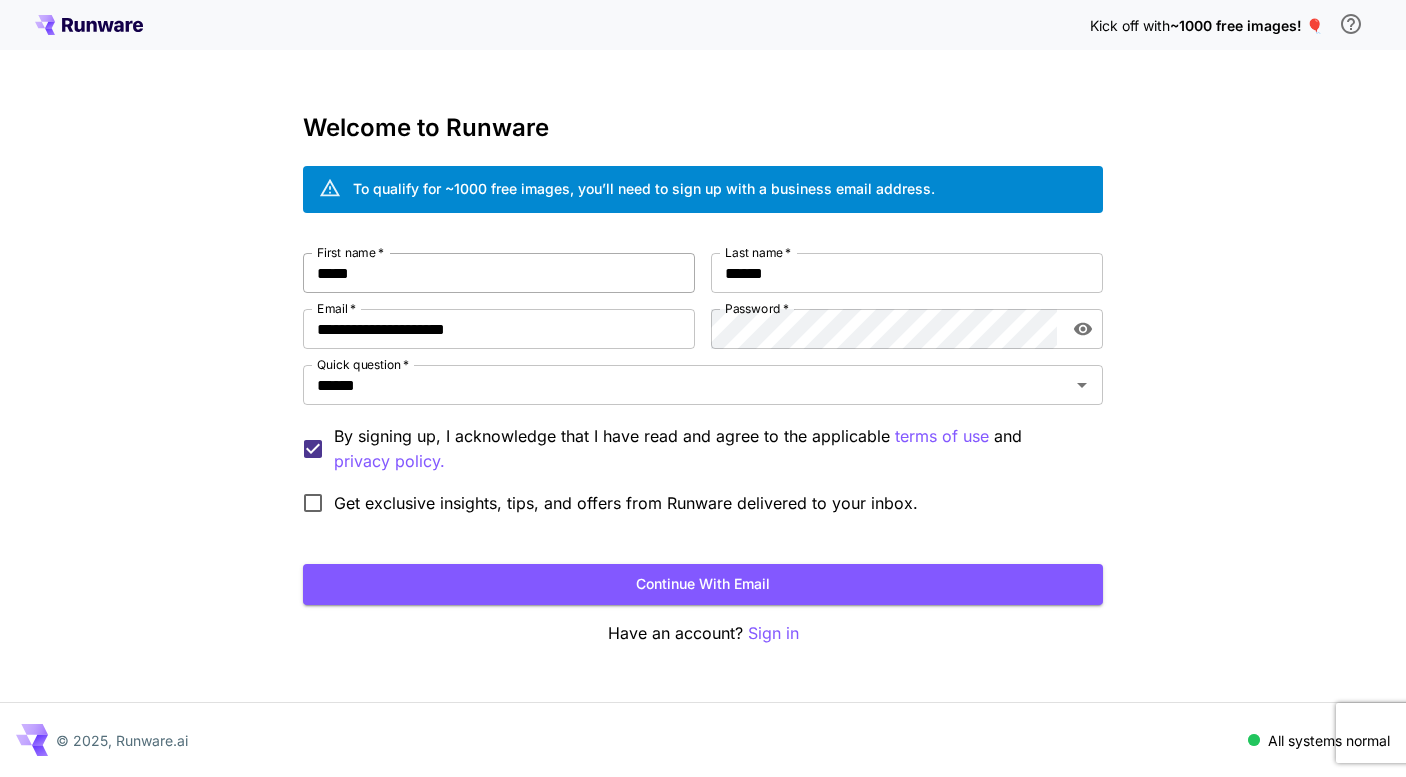click on "*****" at bounding box center (499, 273) 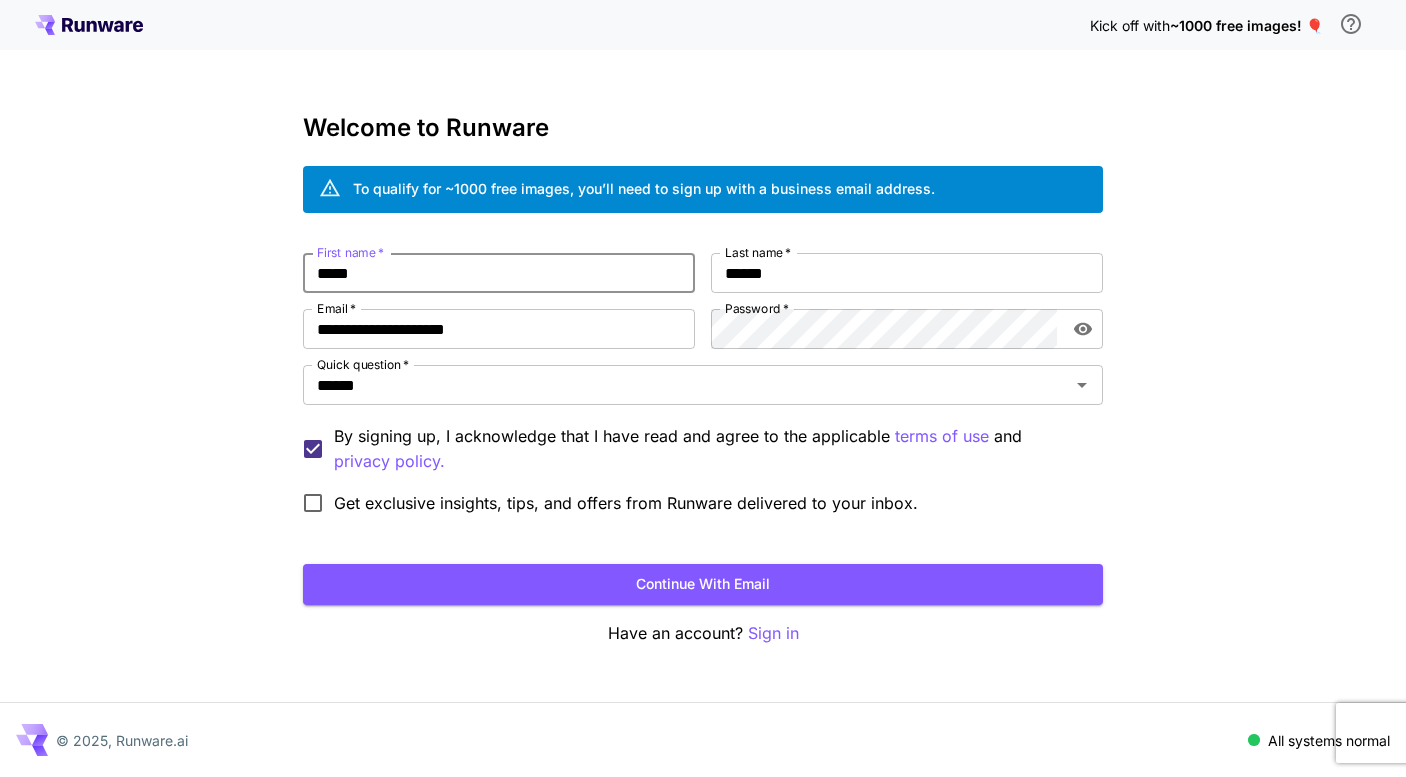 click on "*****" at bounding box center [499, 273] 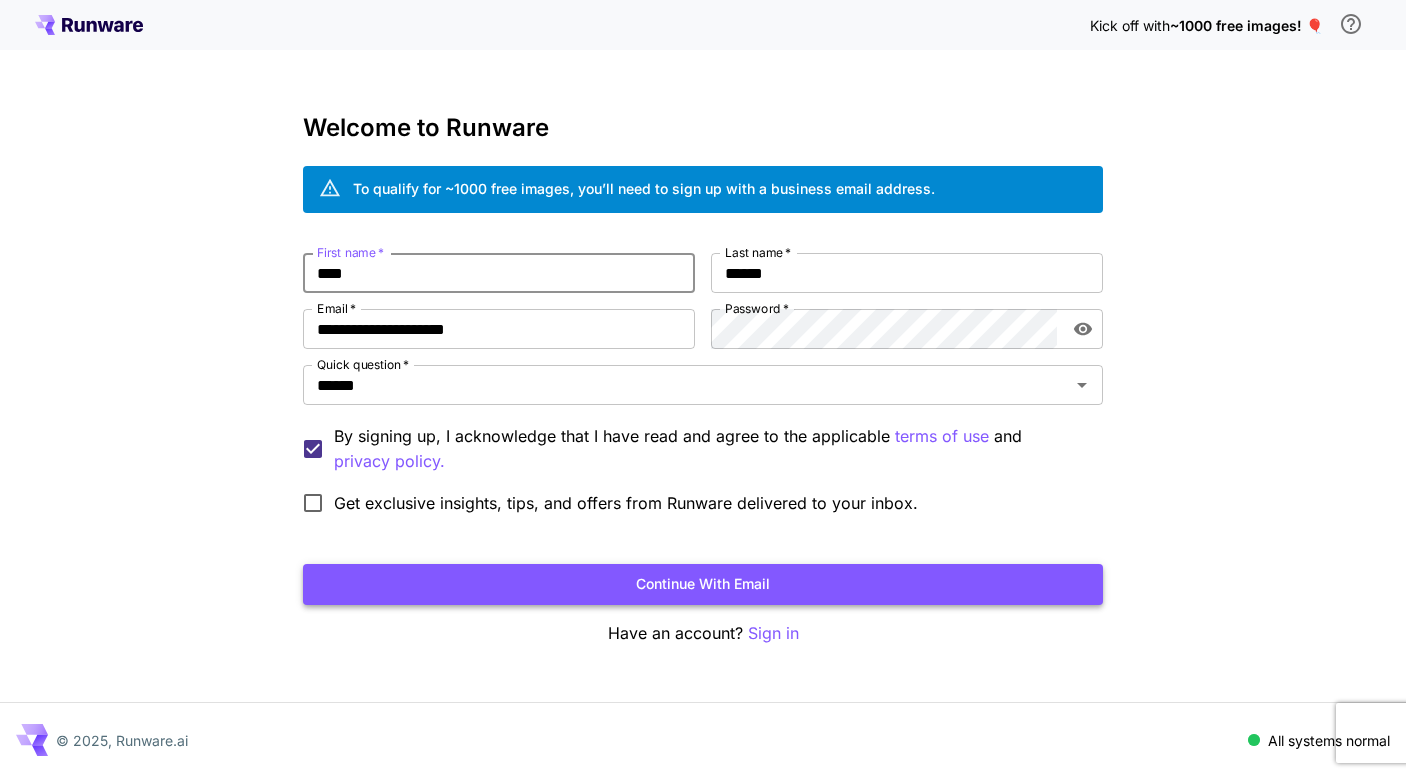 type on "****" 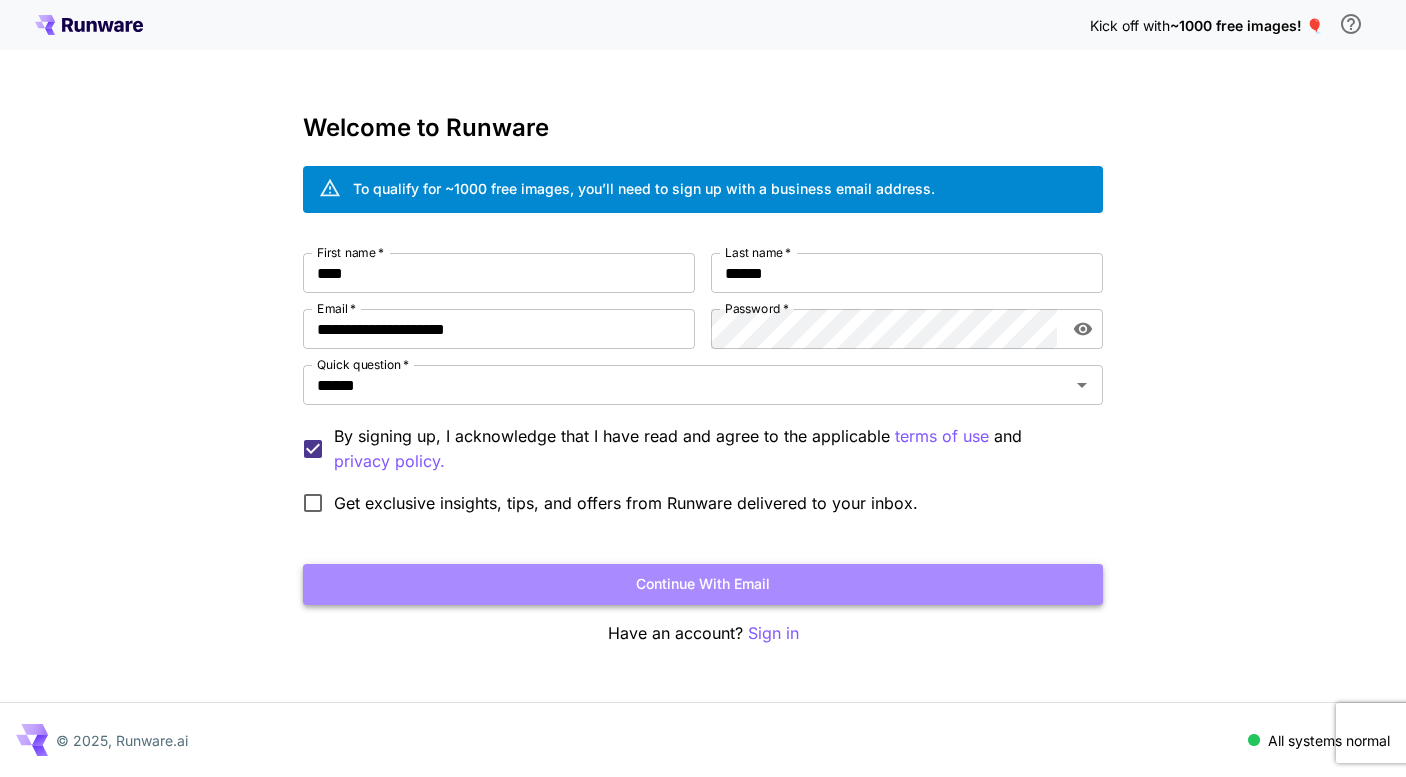click on "Continue with email" at bounding box center (703, 584) 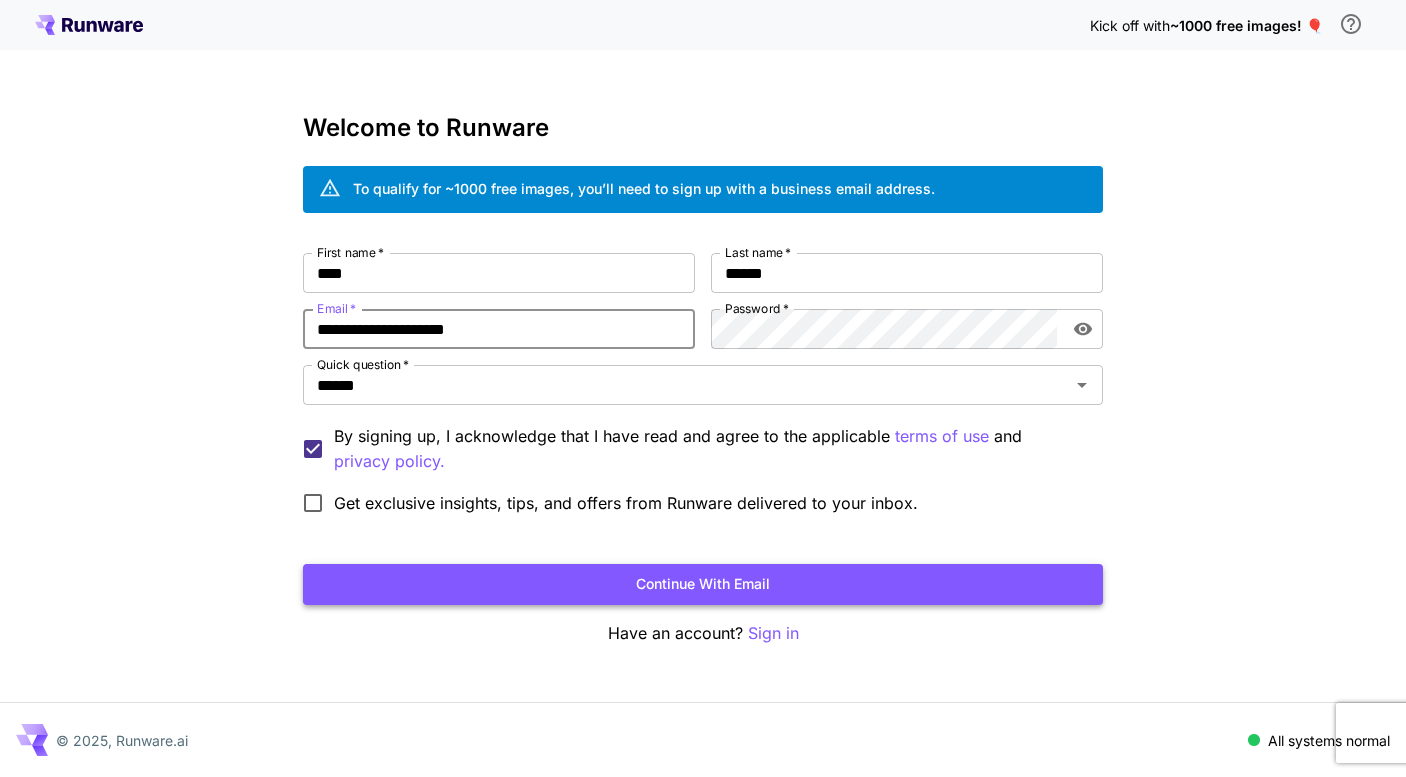 click on "Continue with email" at bounding box center (703, 584) 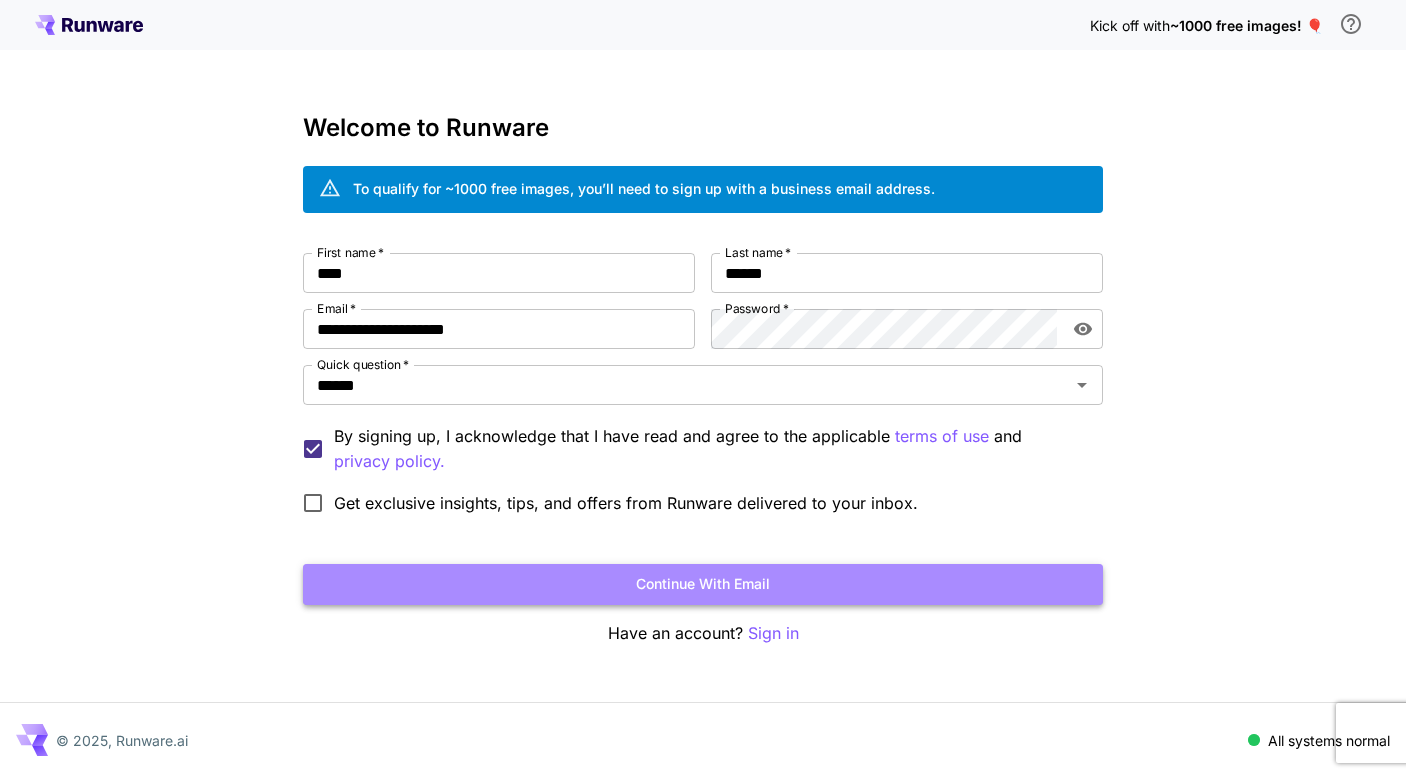 click on "Continue with email" at bounding box center [703, 584] 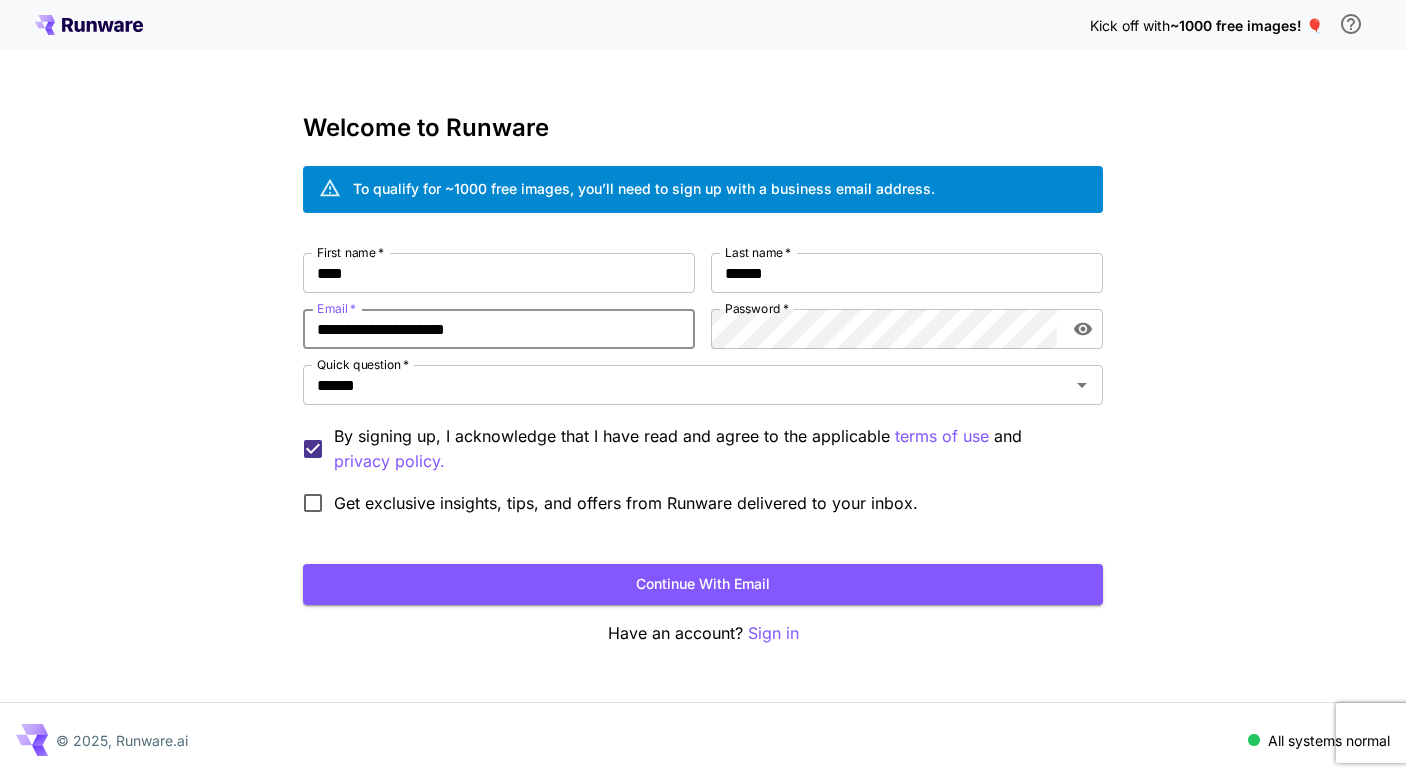 click on "**********" at bounding box center (499, 329) 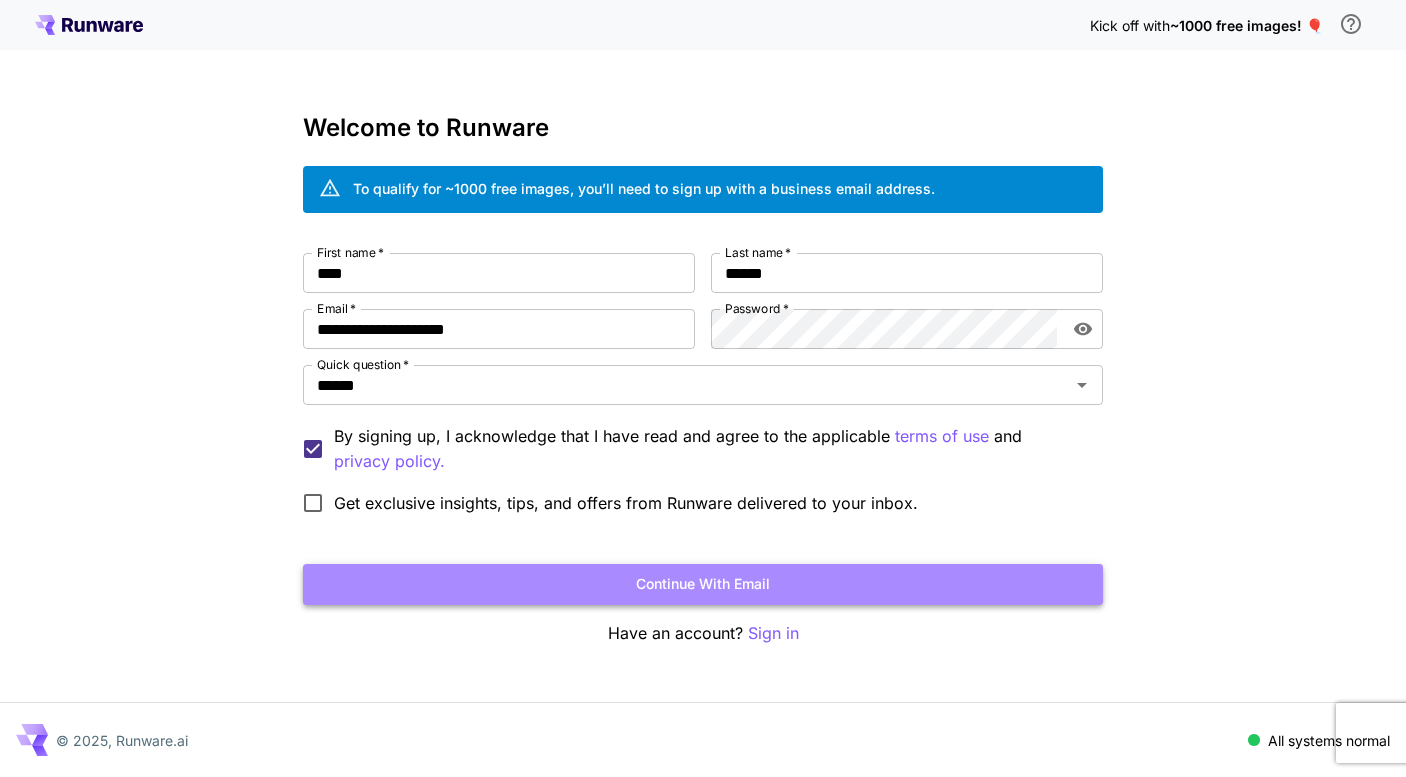 click on "Continue with email" at bounding box center (703, 584) 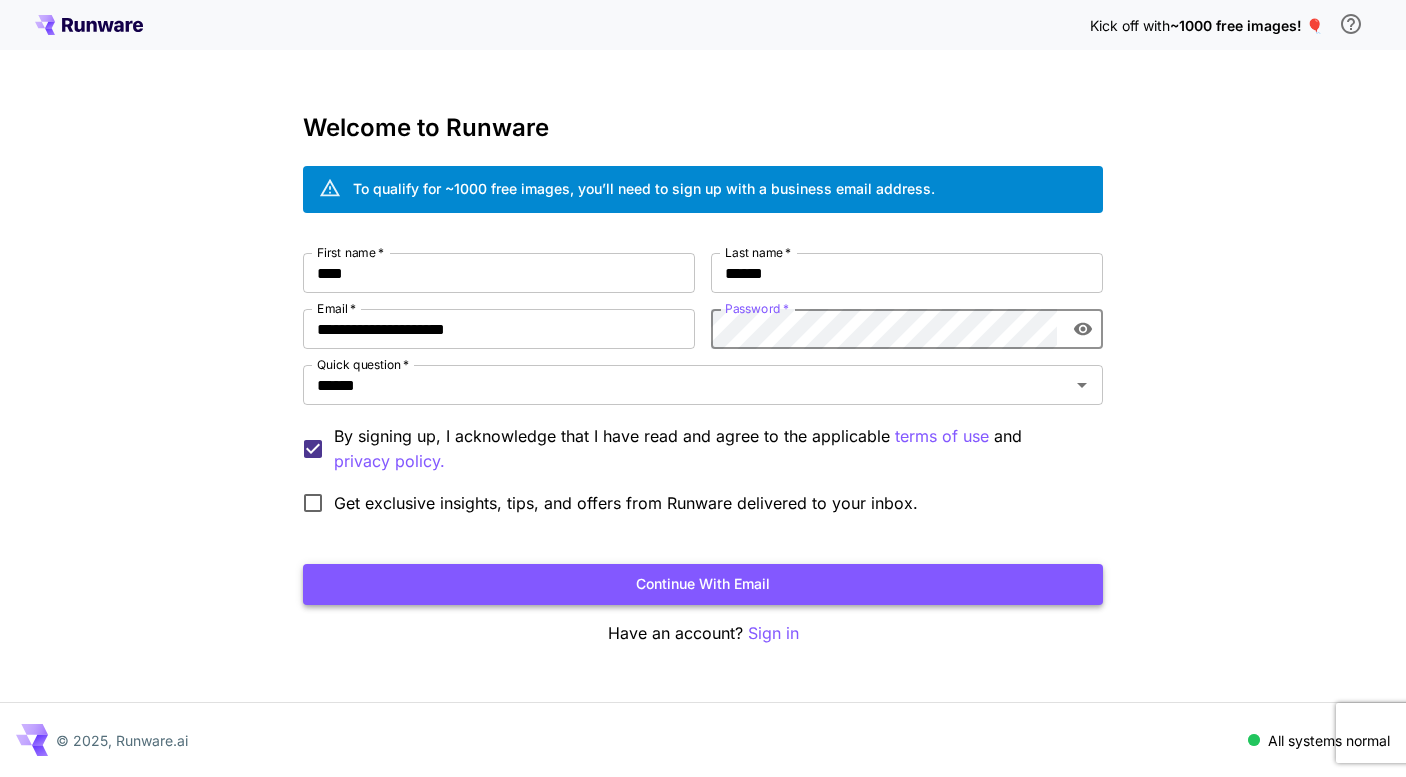 click on "Continue with email" at bounding box center [703, 584] 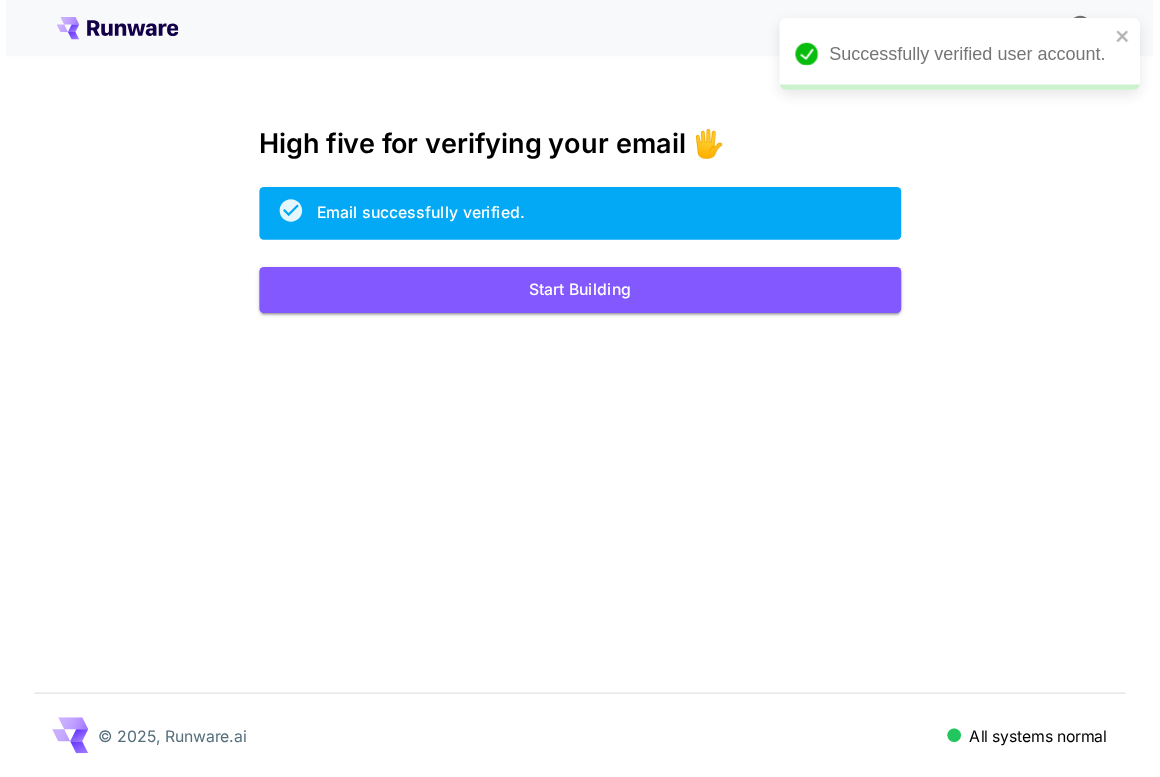 scroll, scrollTop: 0, scrollLeft: 0, axis: both 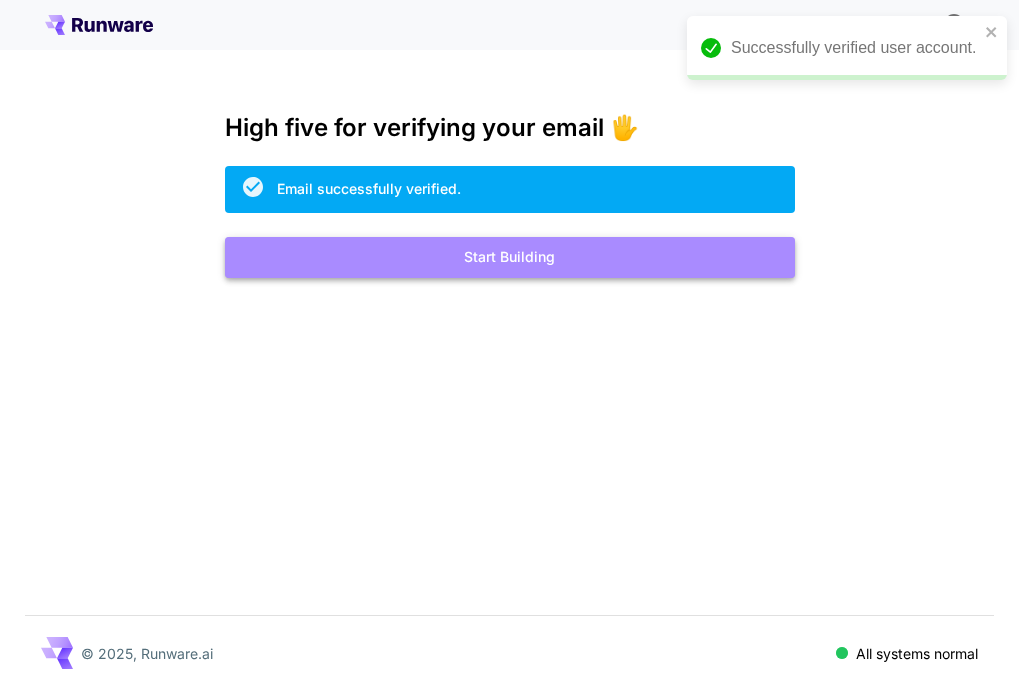 click on "Start Building" at bounding box center (510, 257) 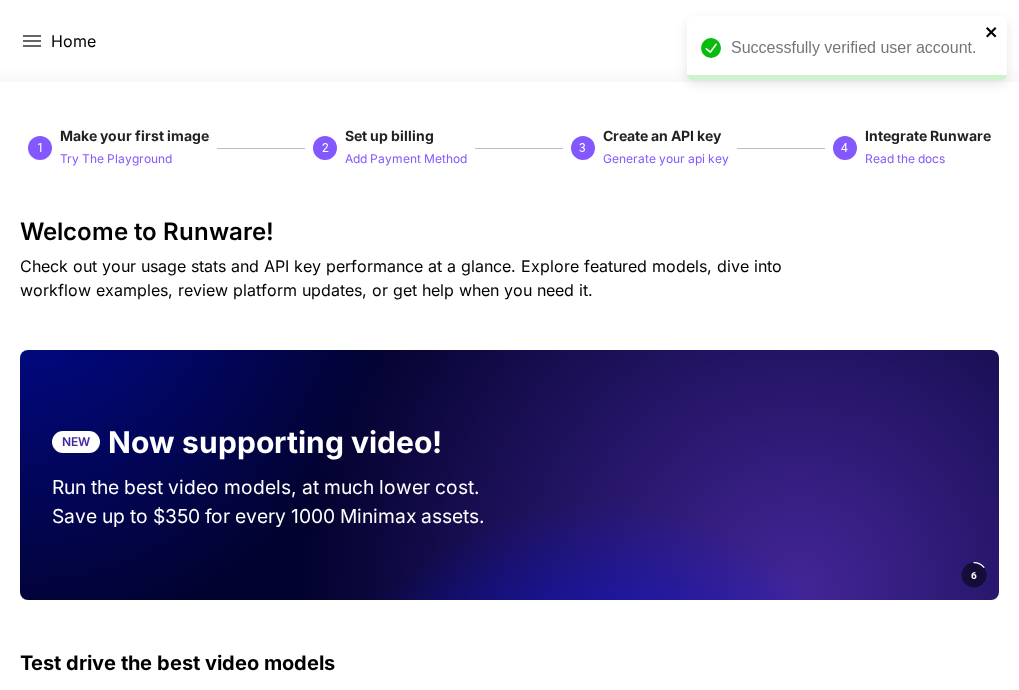 click 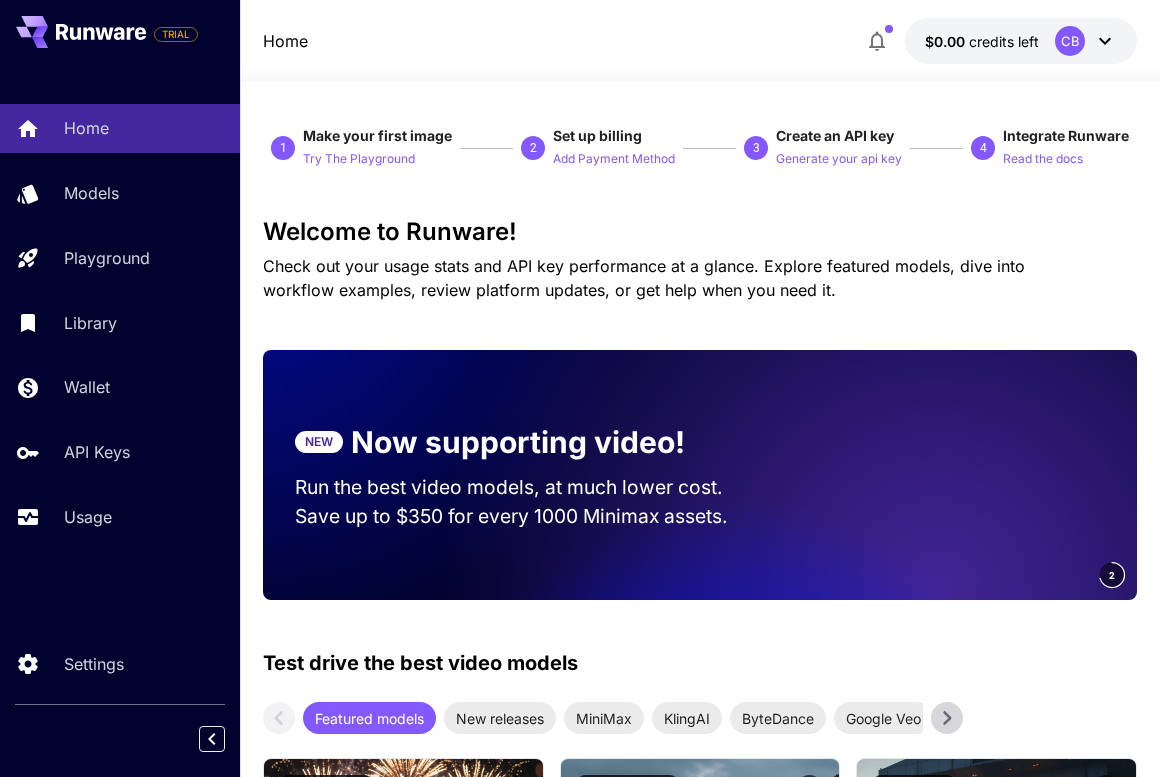 click on "credits left" at bounding box center [1004, 41] 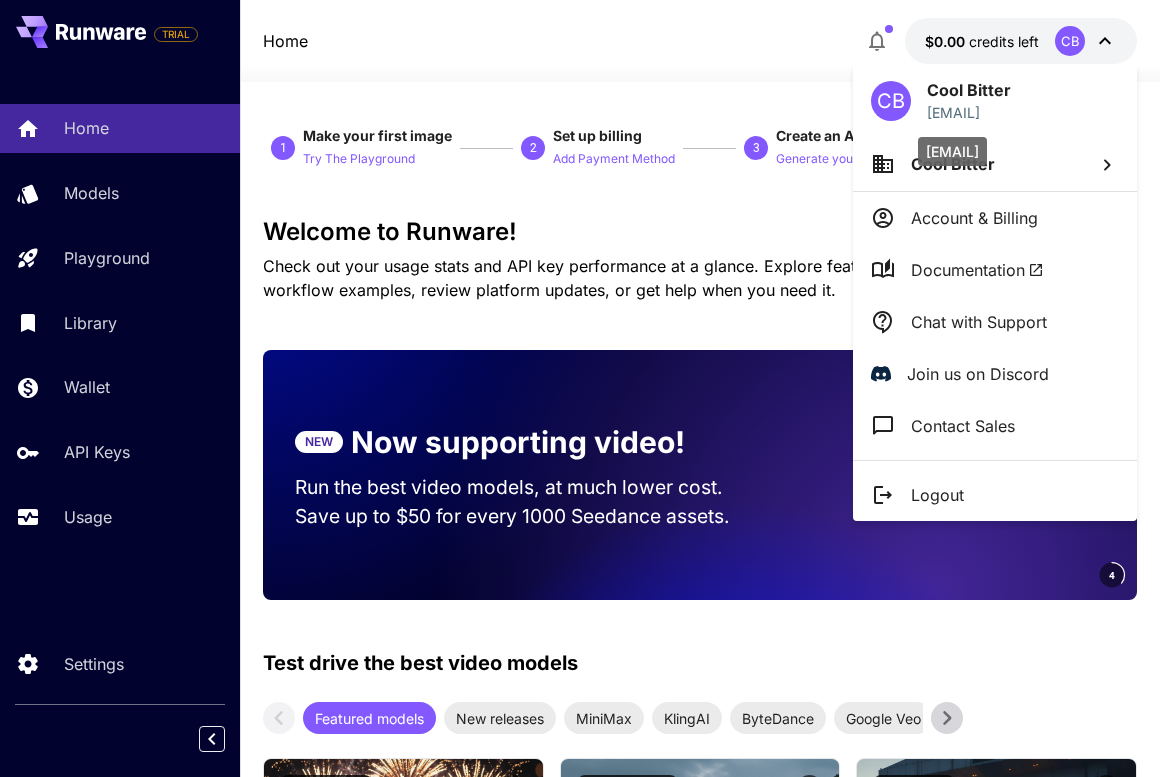 drag, startPoint x: 1070, startPoint y: 115, endPoint x: 1021, endPoint y: 115, distance: 49 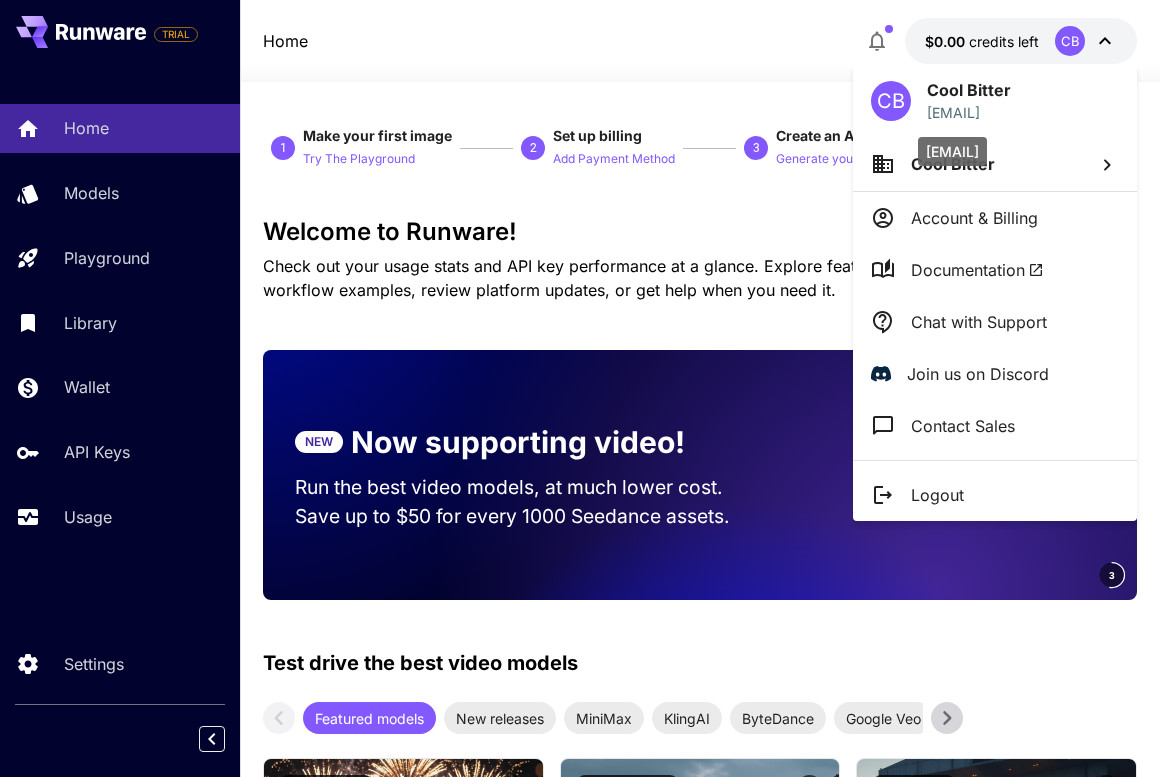 click on "[EMAIL]" at bounding box center (969, 112) 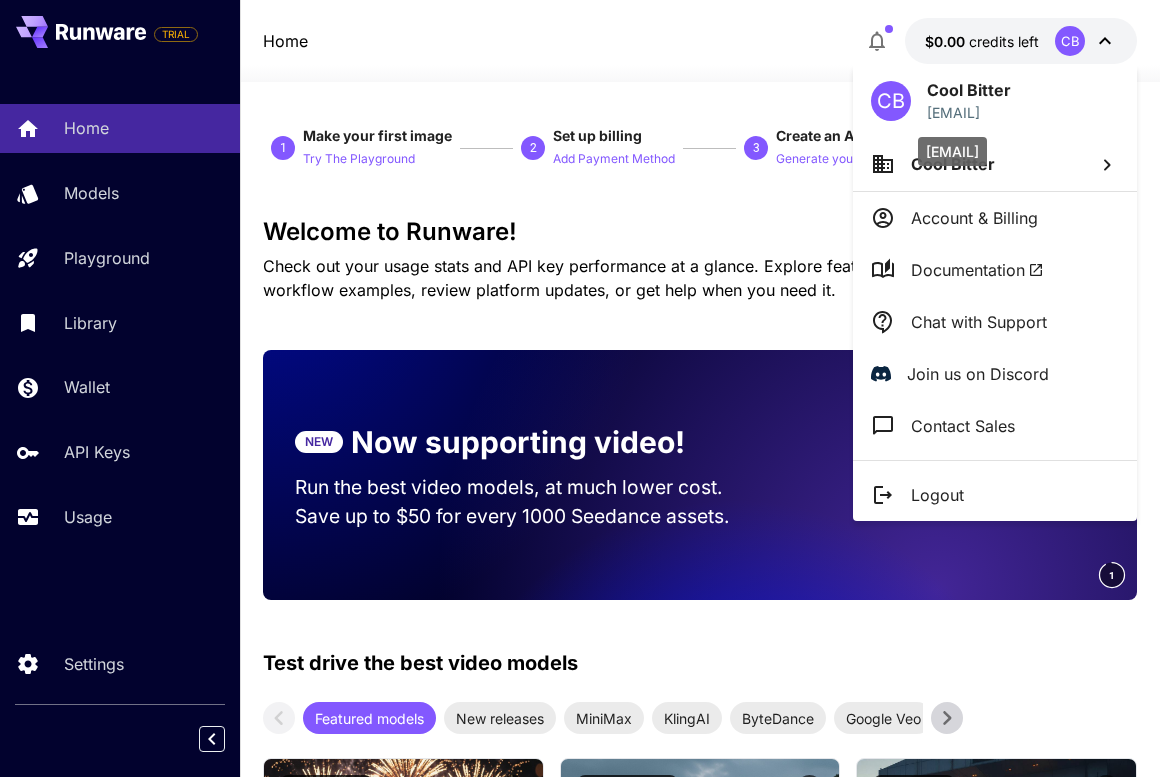 drag, startPoint x: 1097, startPoint y: 112, endPoint x: 1024, endPoint y: 113, distance: 73.00685 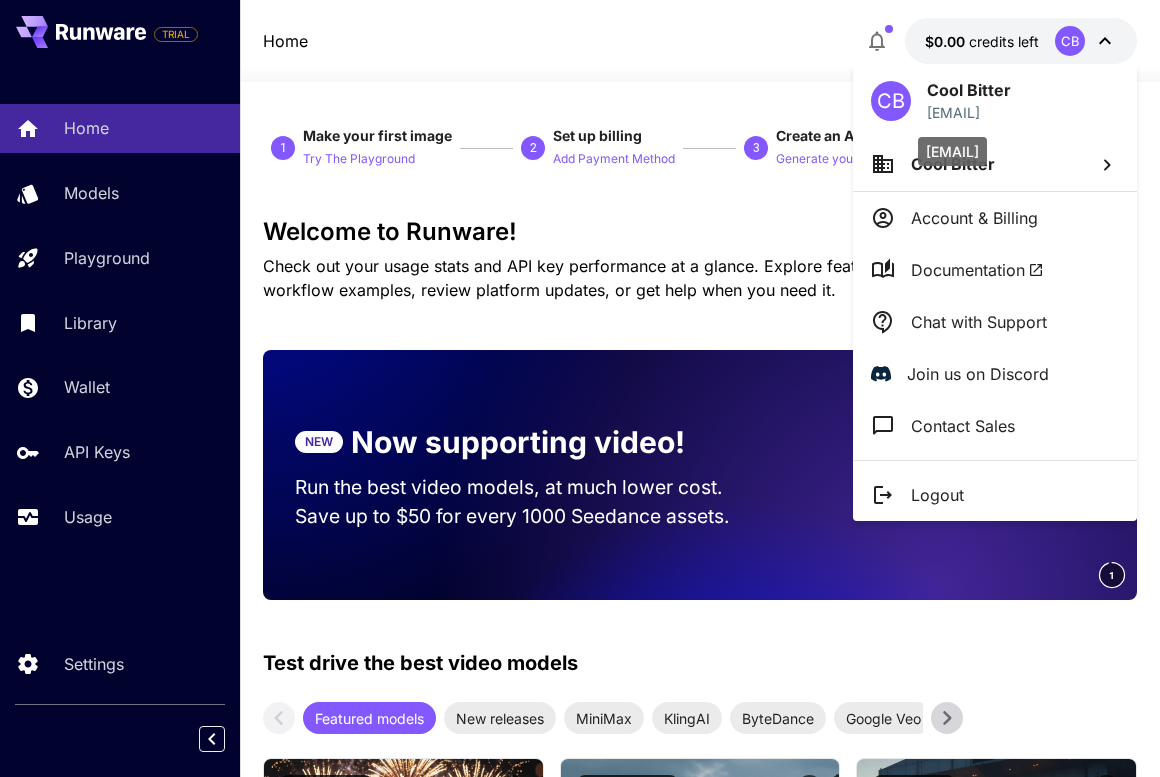 copy on "[EMAIL]" 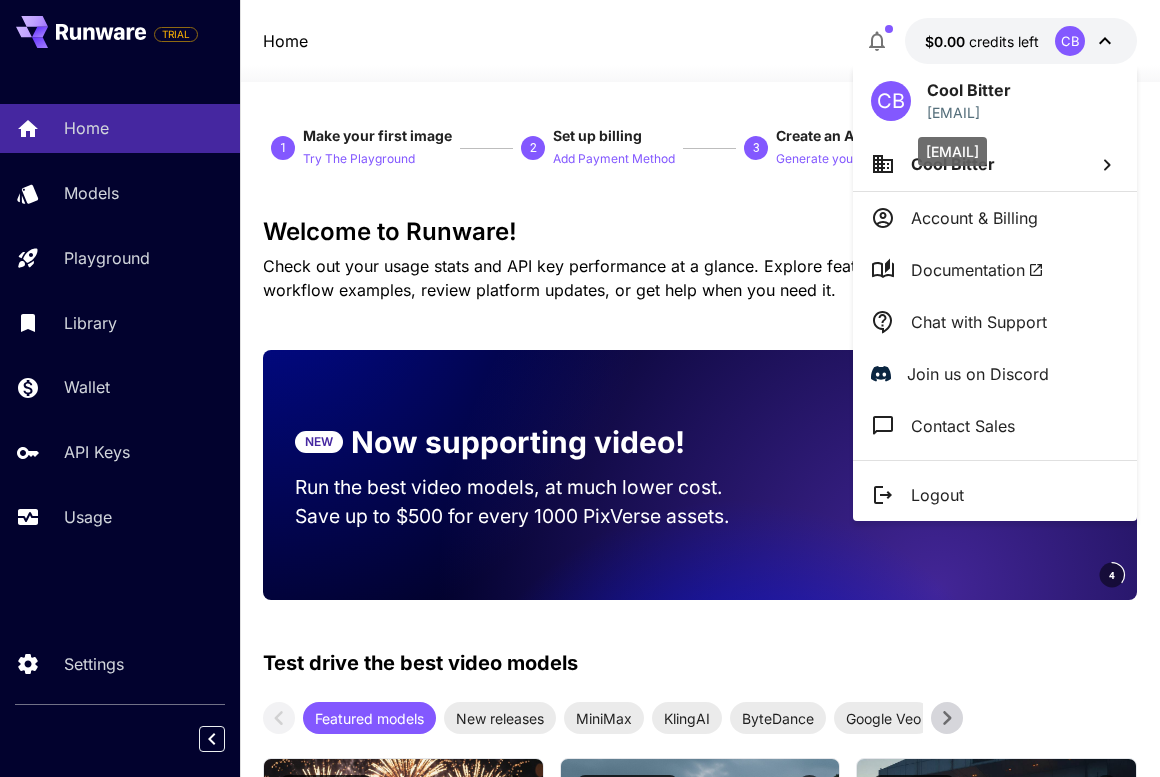 click on "[EMAIL]" at bounding box center [969, 112] 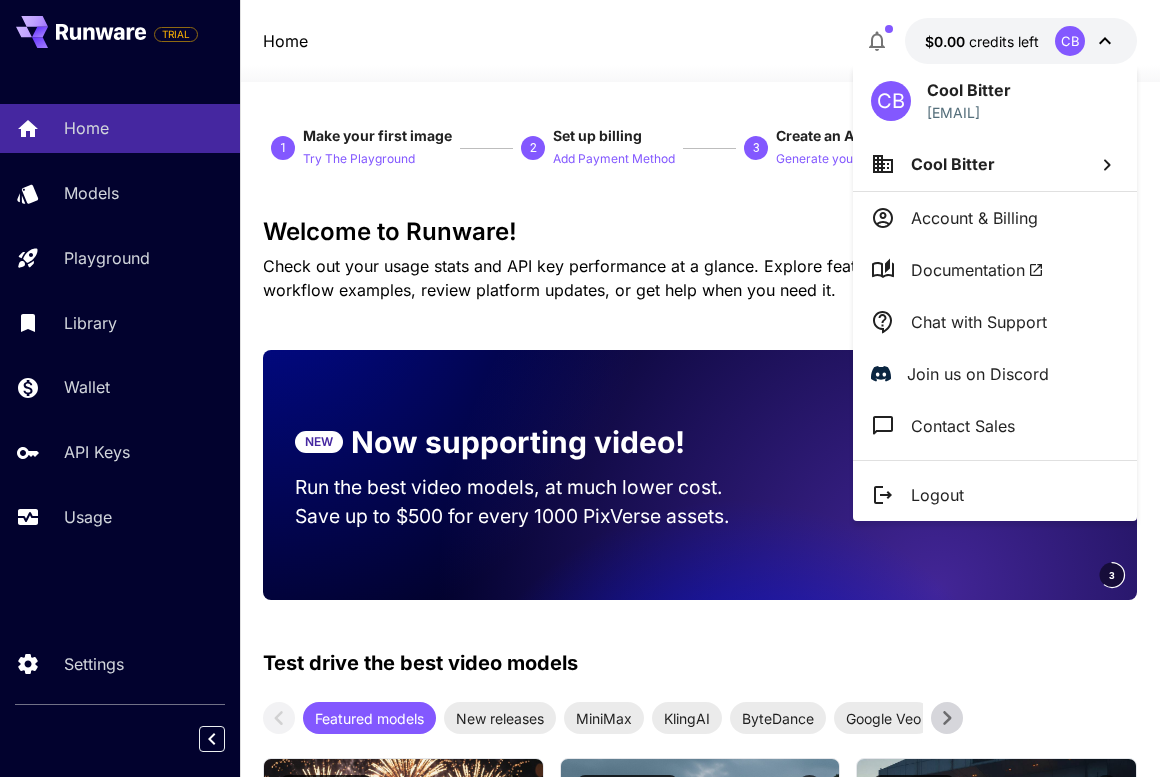 drag, startPoint x: 1092, startPoint y: 113, endPoint x: 923, endPoint y: 112, distance: 169.00296 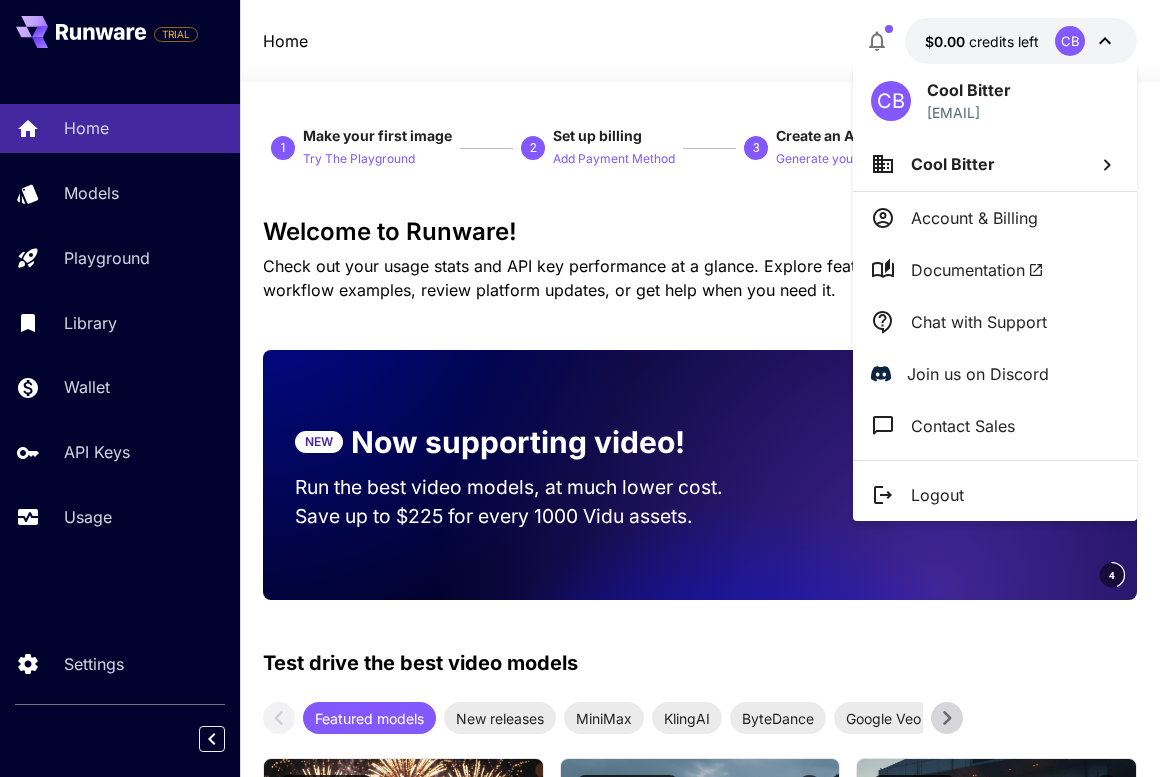copy on "[EMAIL]" 